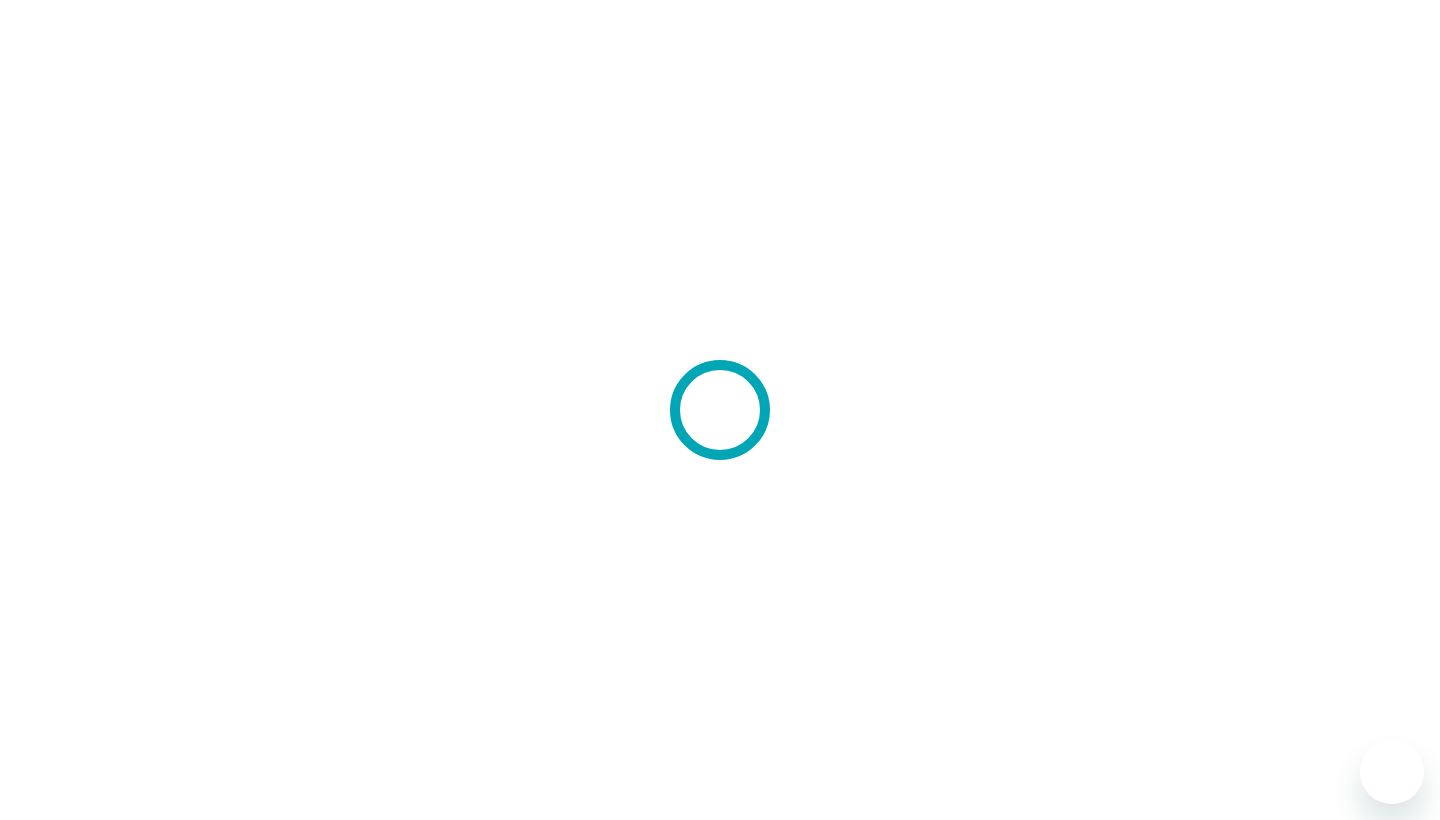 scroll, scrollTop: 0, scrollLeft: 0, axis: both 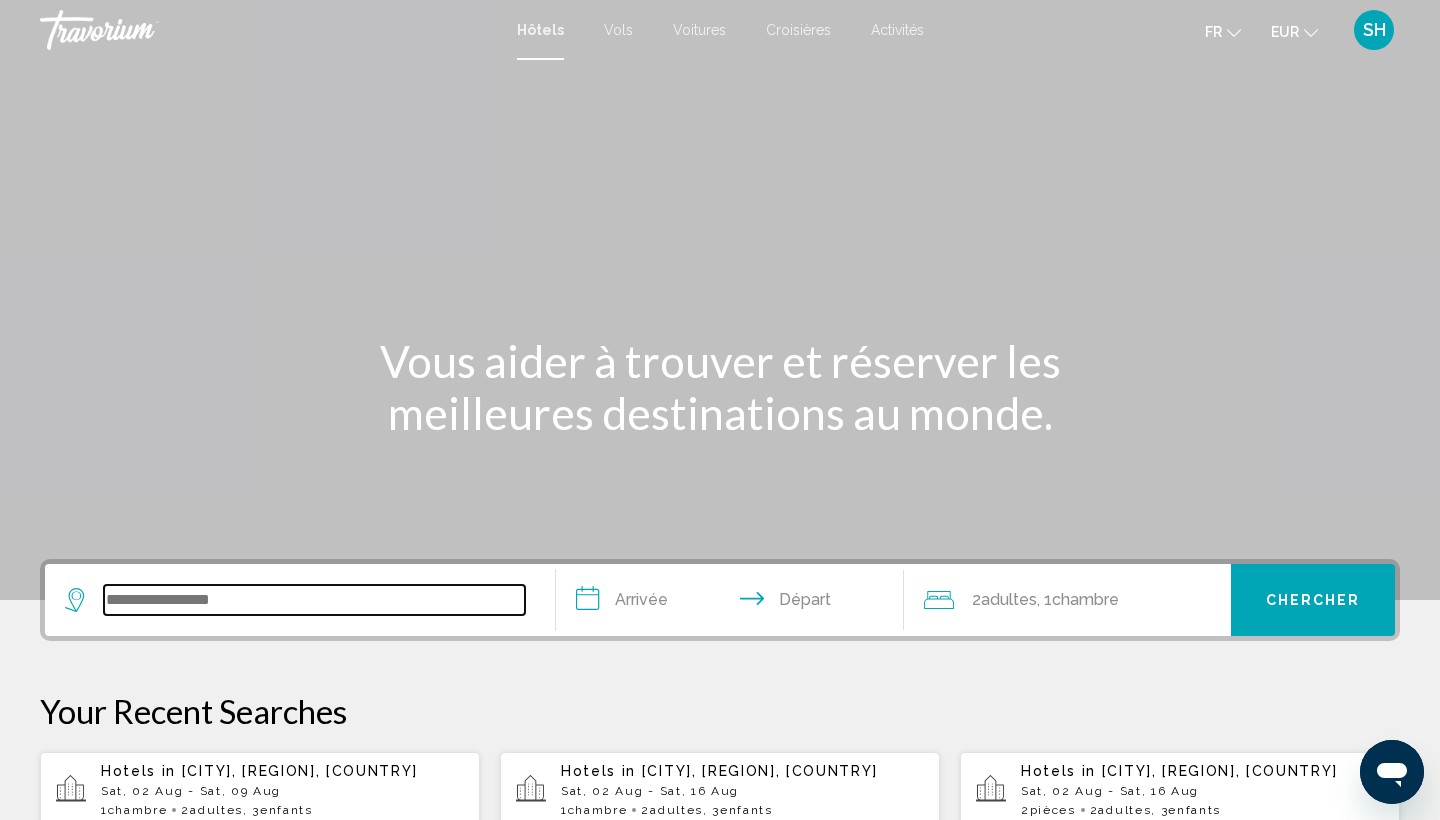 click at bounding box center [314, 600] 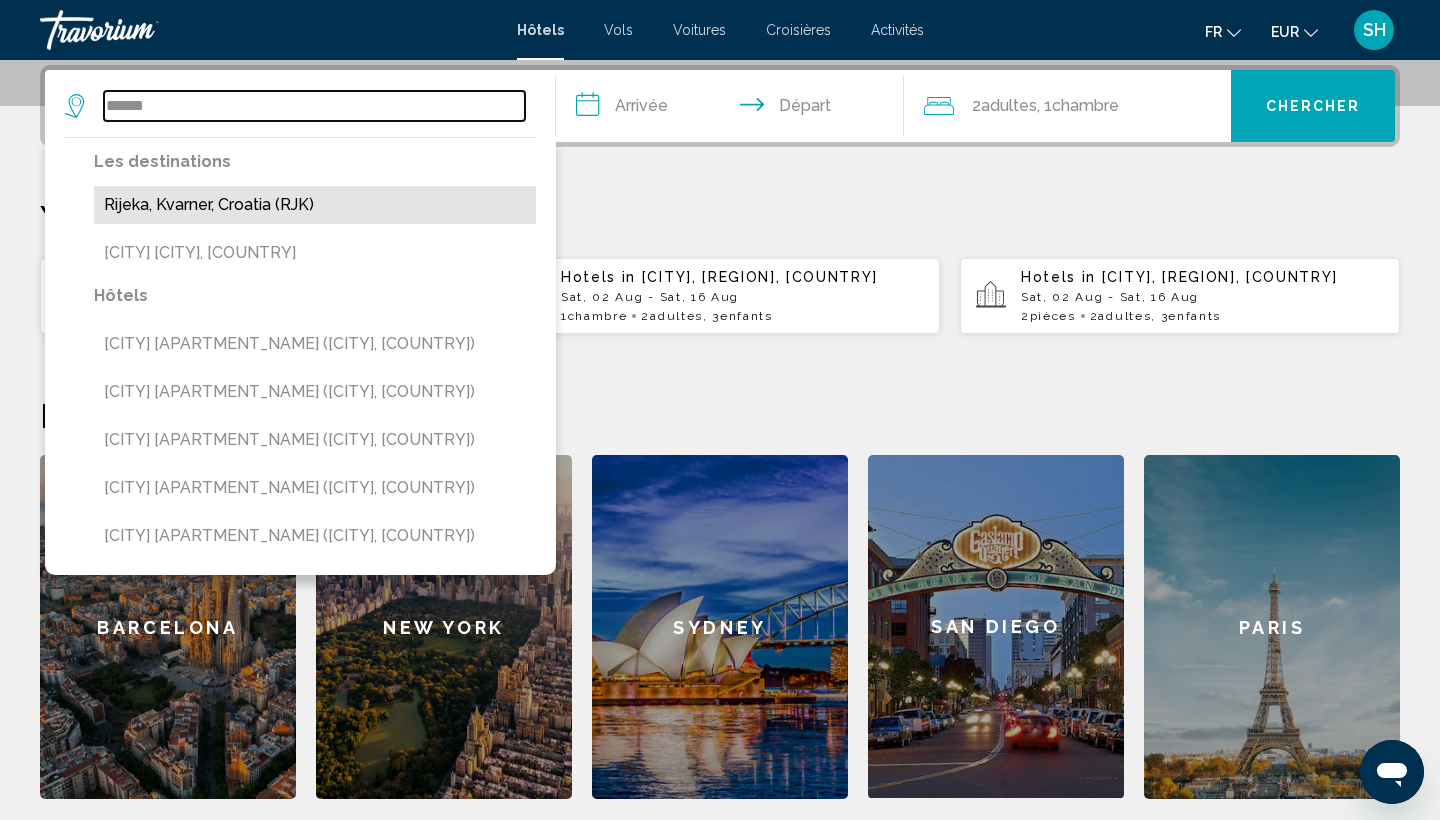 type on "******" 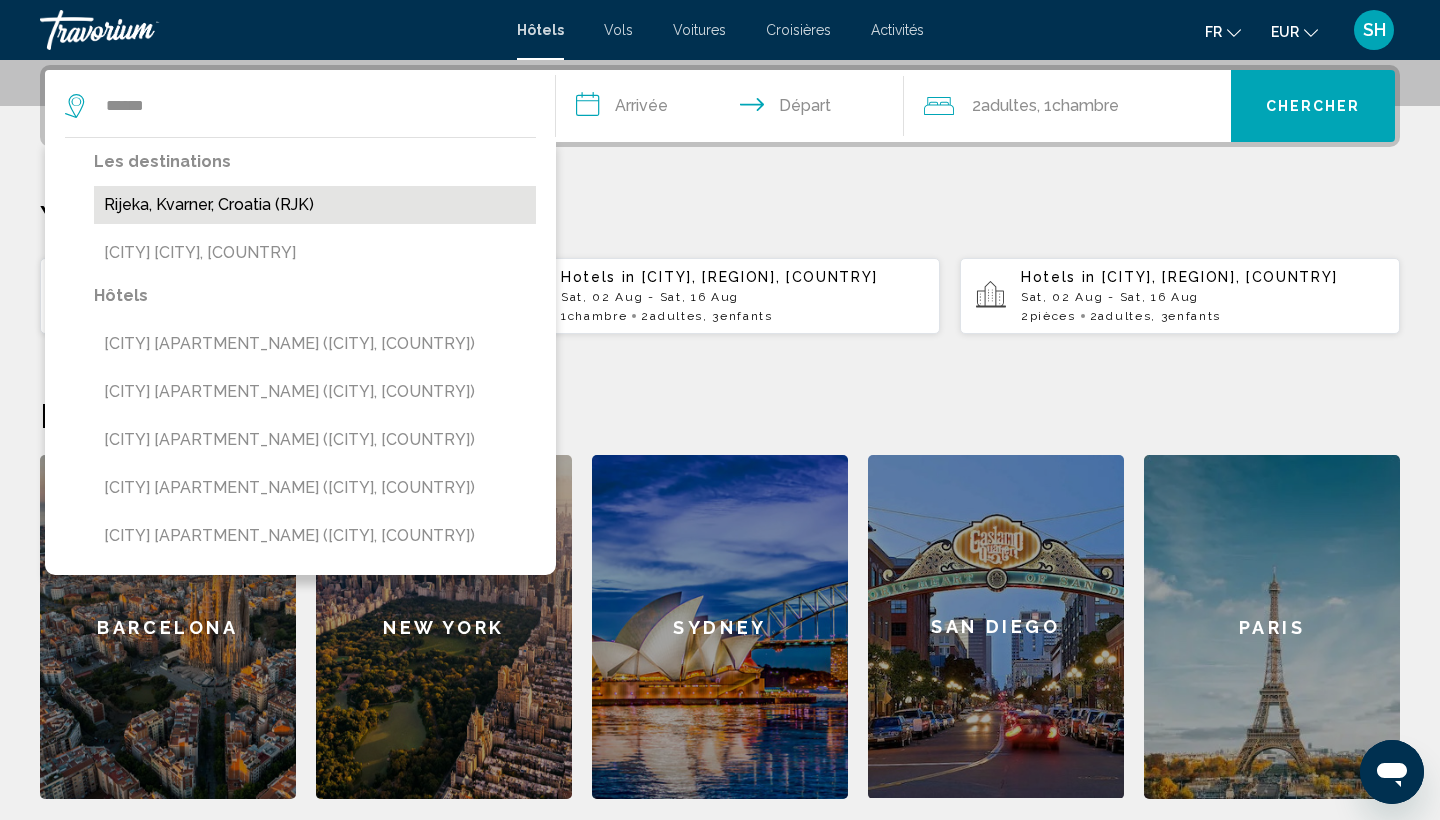 click on "Rijeka, Kvarner, Croatia (RJK)" at bounding box center (315, 205) 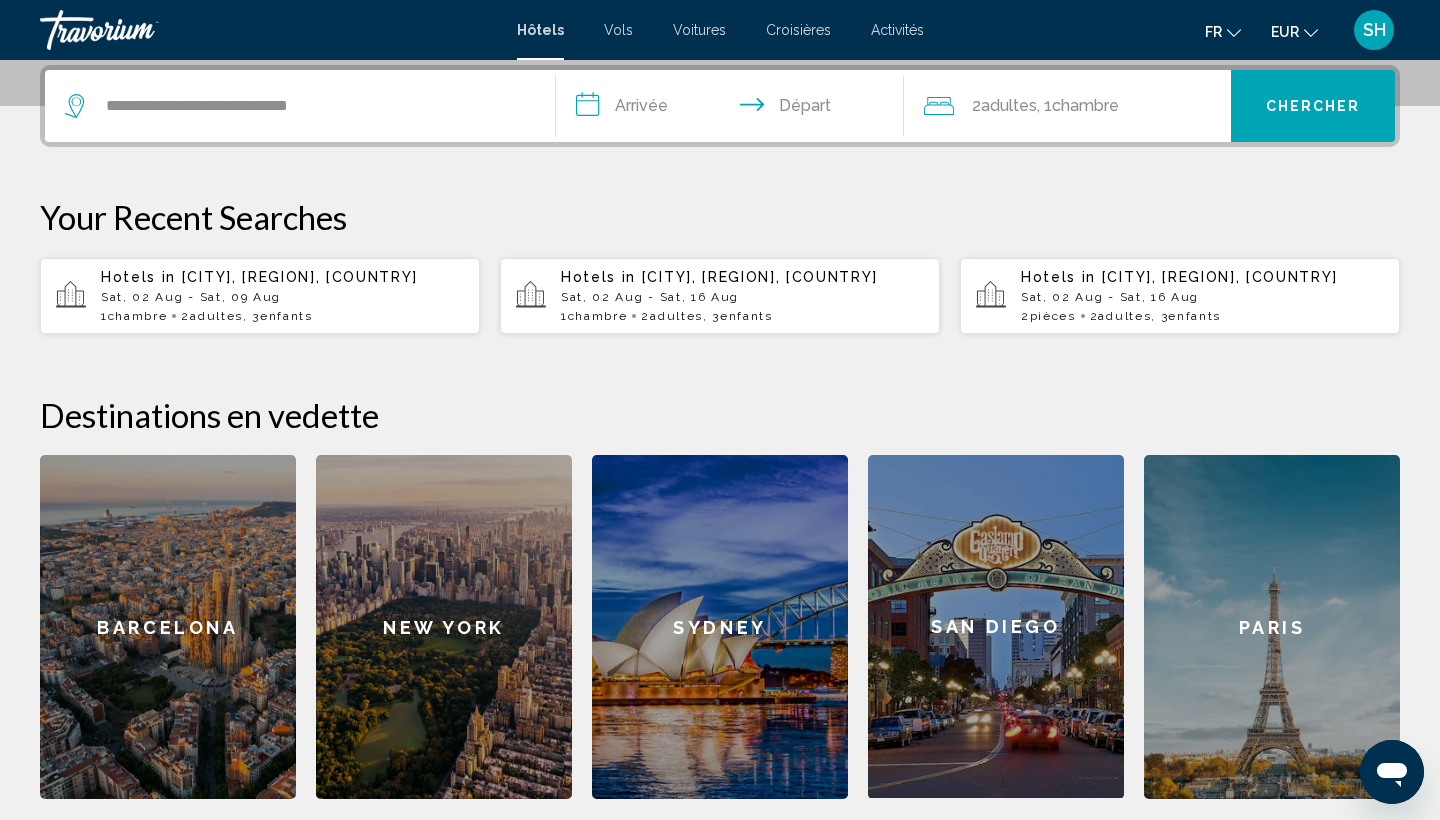 click on "**********" at bounding box center [734, 109] 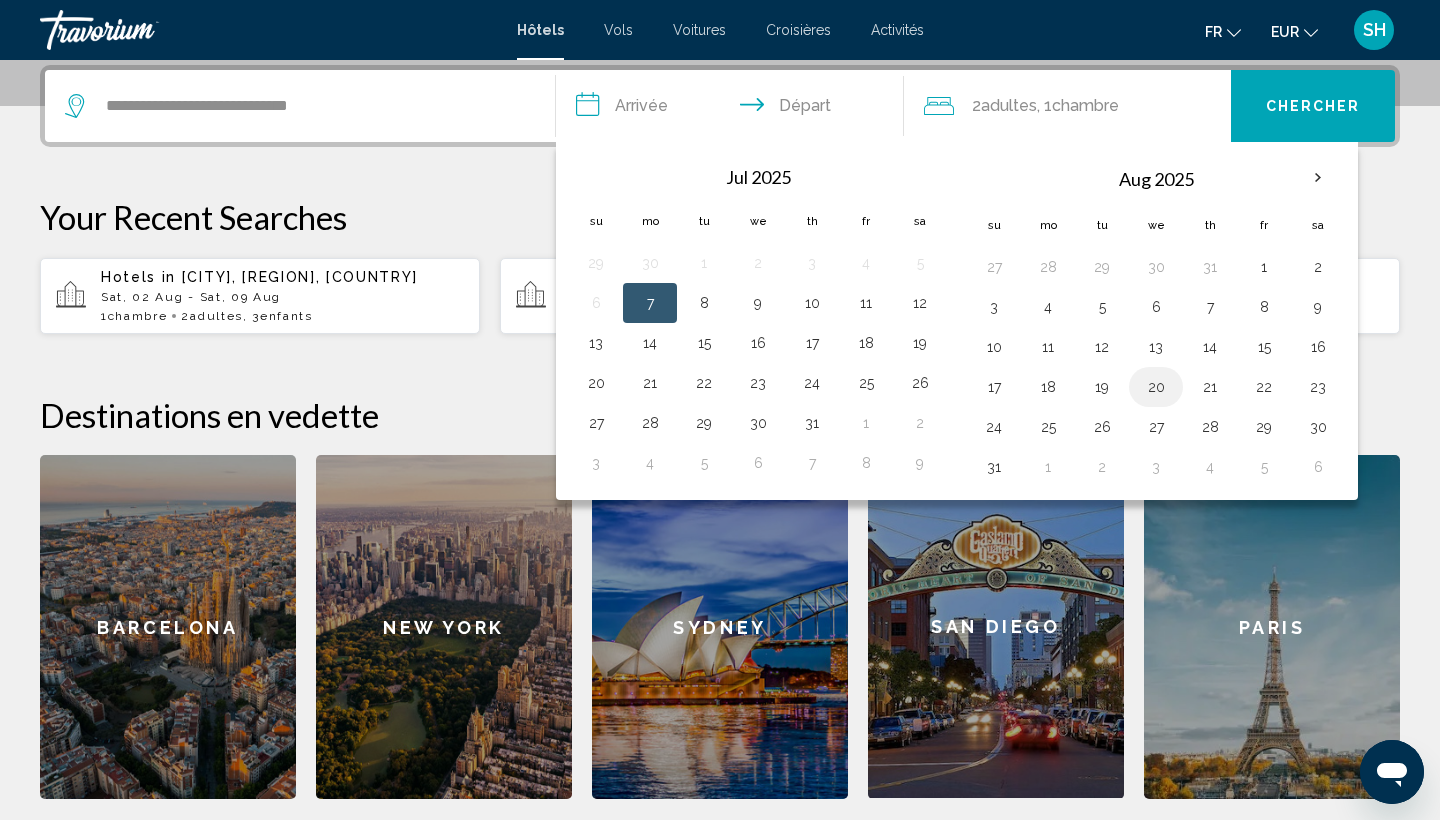 click on "20" at bounding box center (1156, 387) 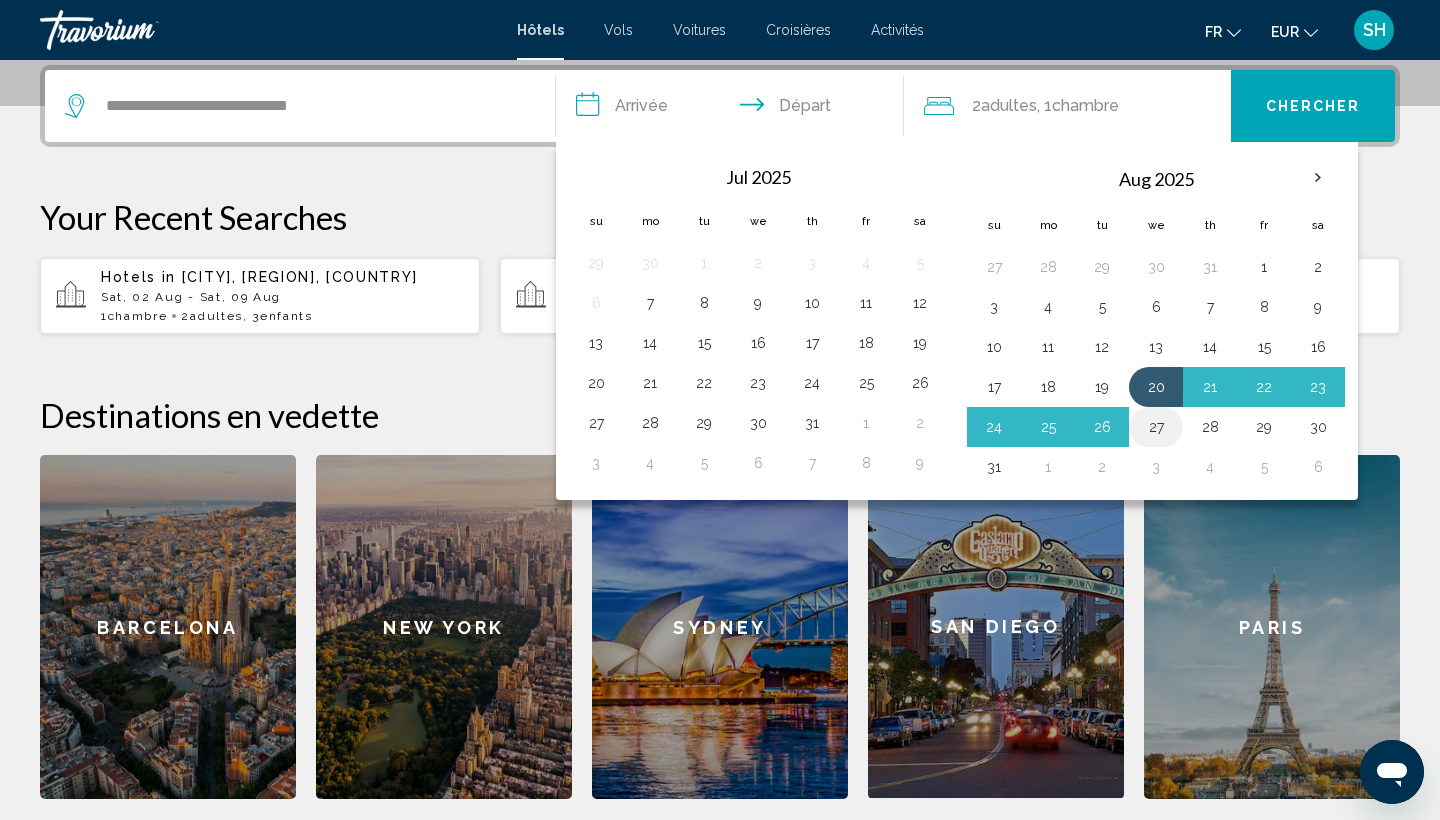 click on "27" at bounding box center (994, 267) 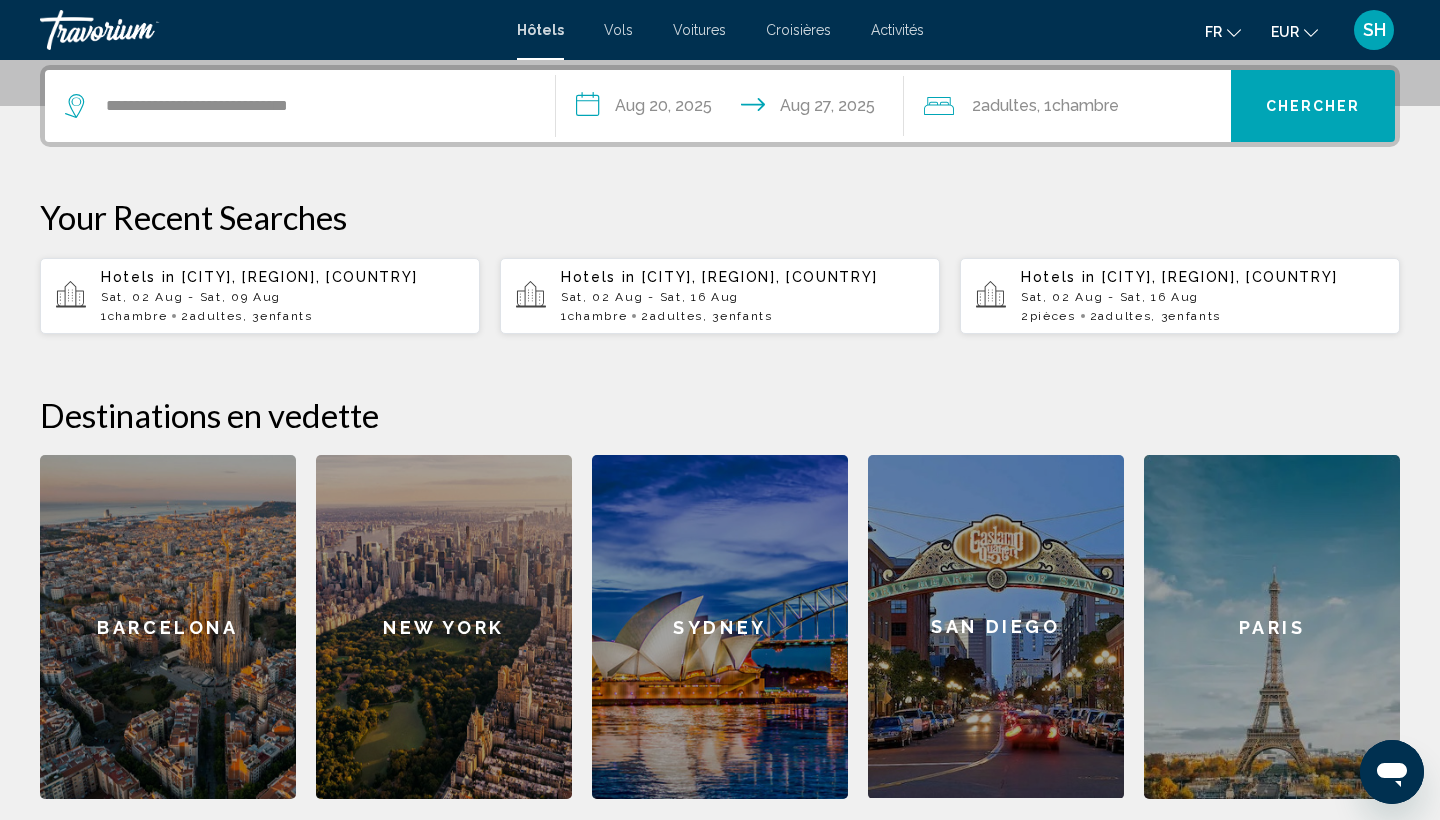 click on "Chambre" at bounding box center (1085, 105) 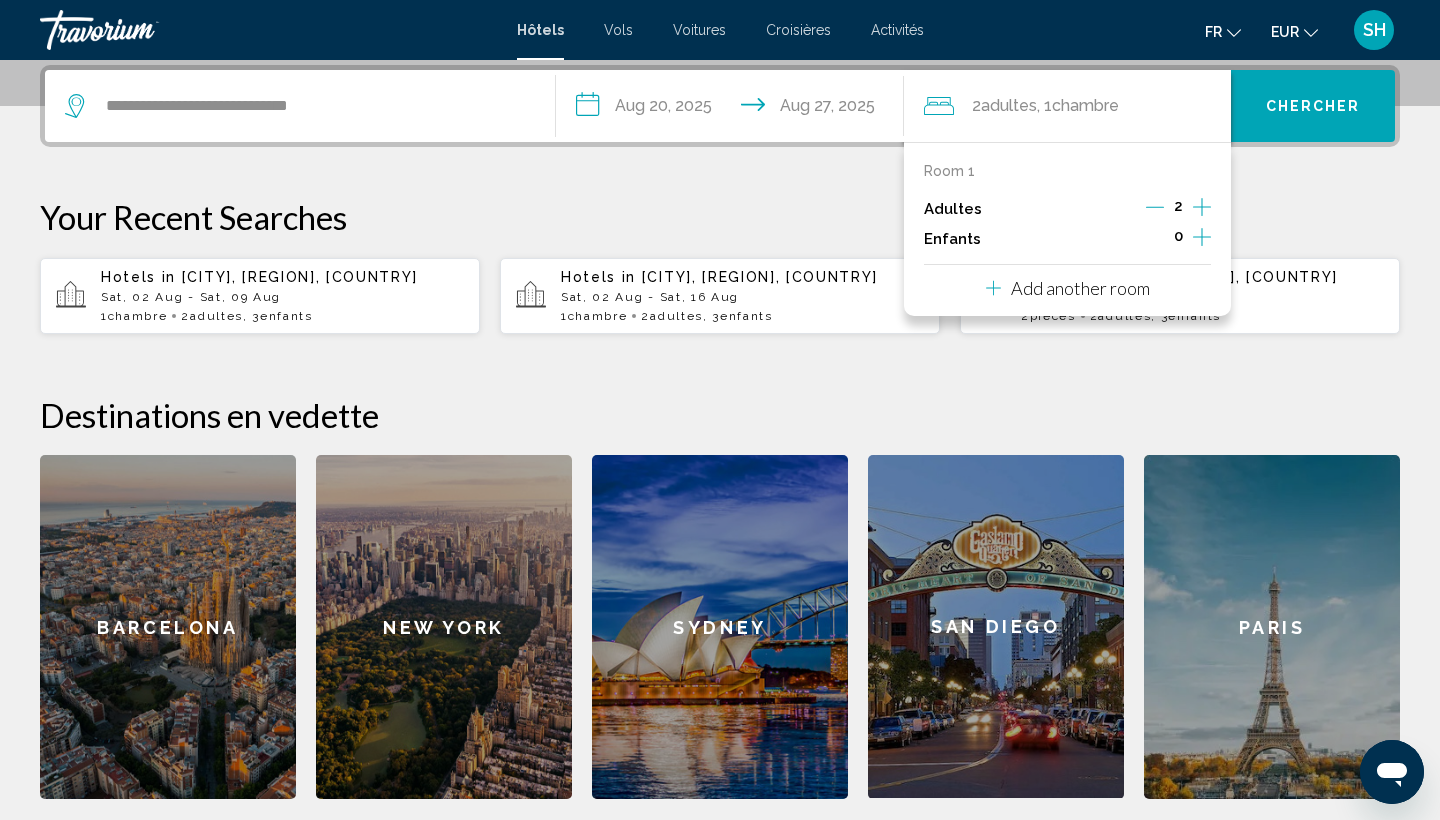 click at bounding box center [1202, 237] 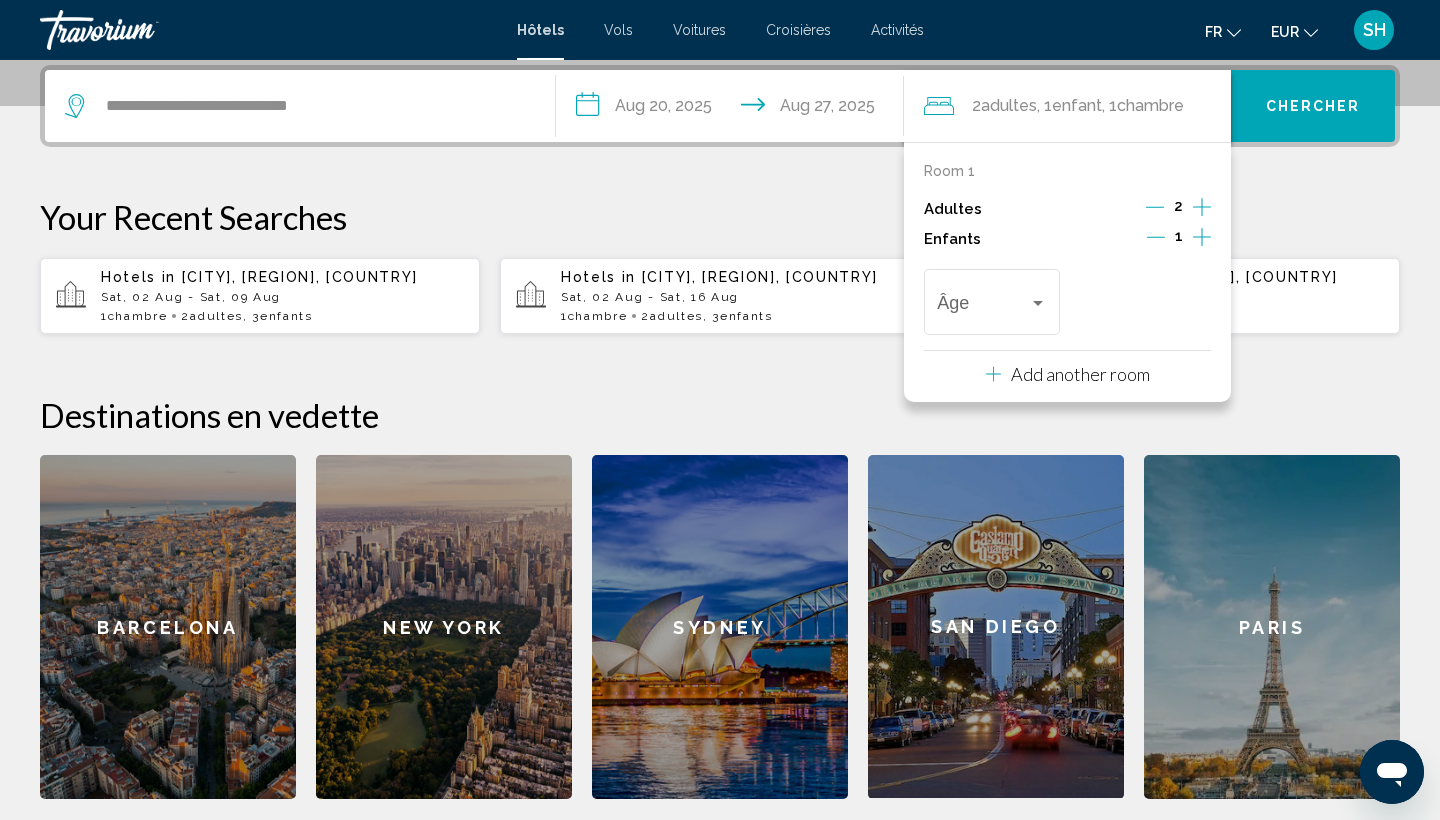 click at bounding box center [1202, 237] 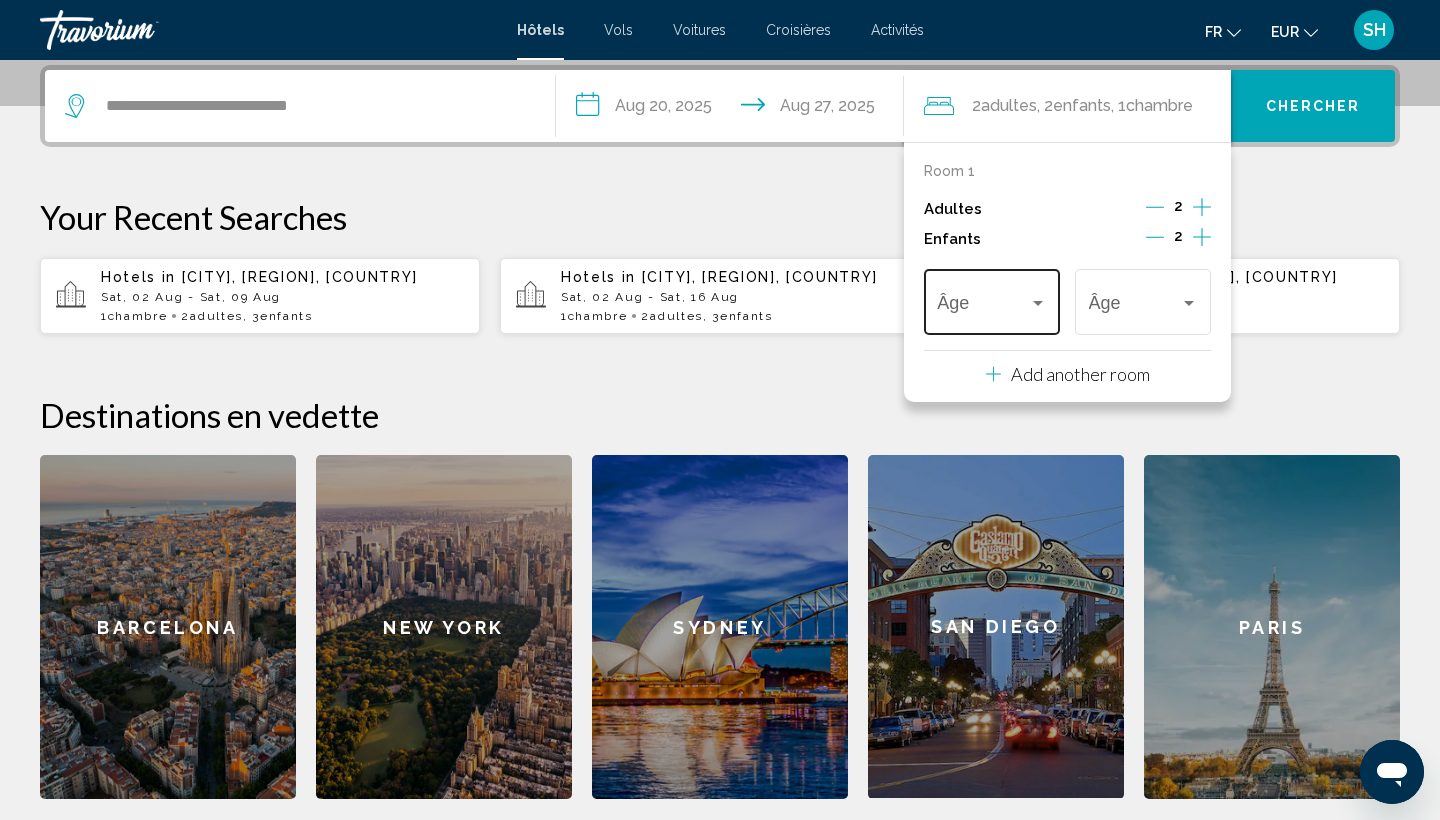 click at bounding box center (982, 307) 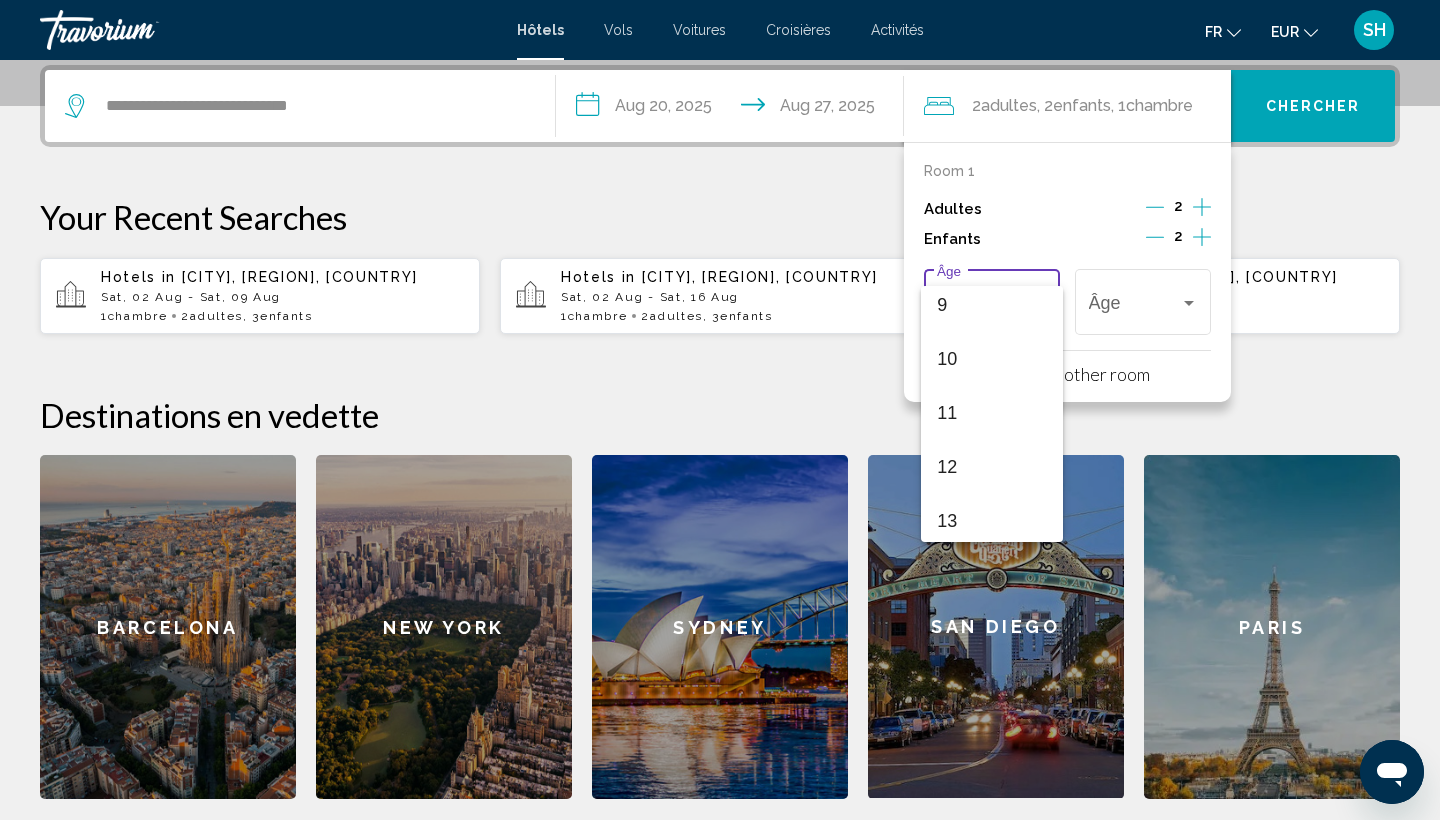 scroll, scrollTop: 496, scrollLeft: 0, axis: vertical 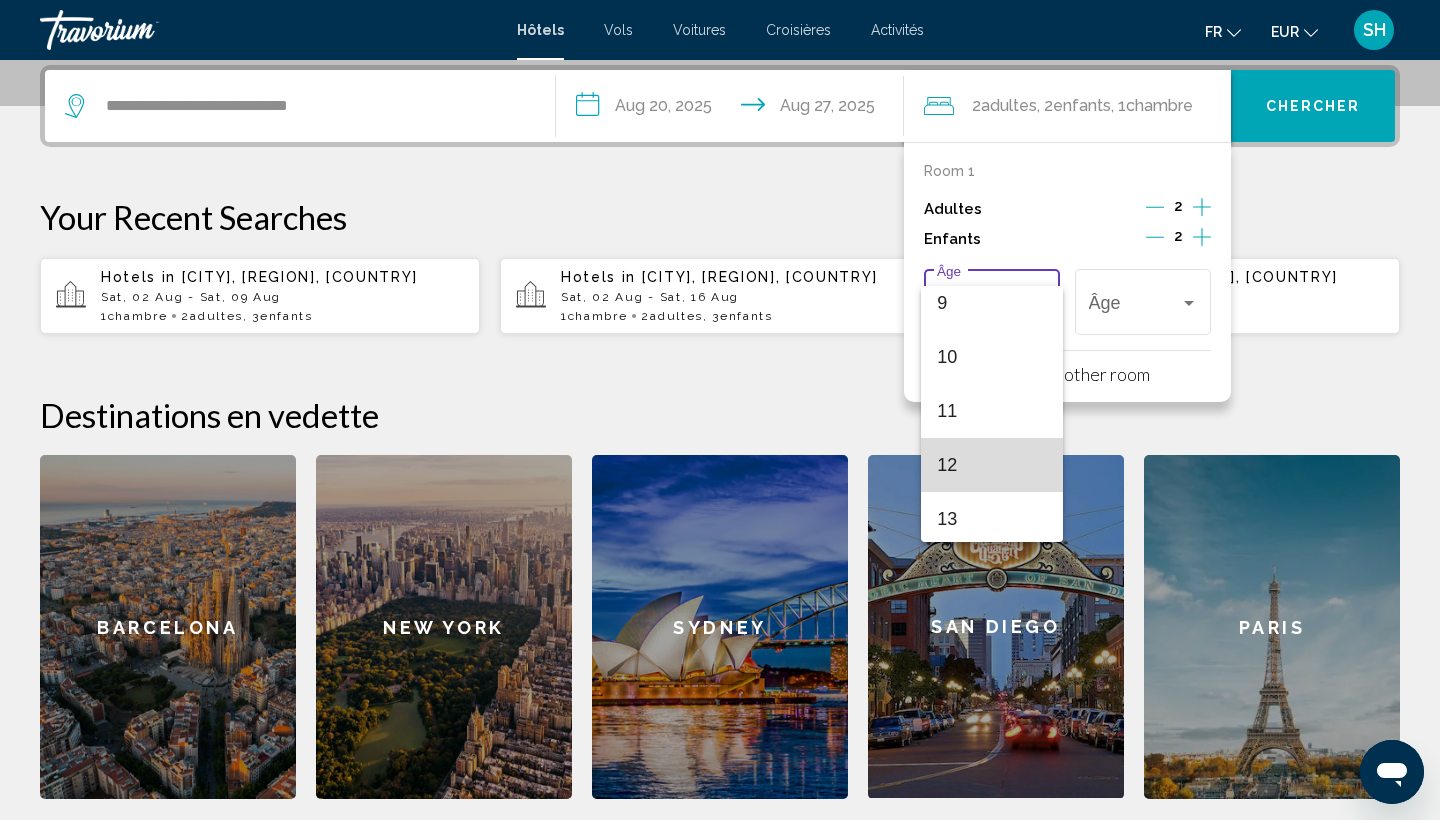 click on "12" at bounding box center (991, 465) 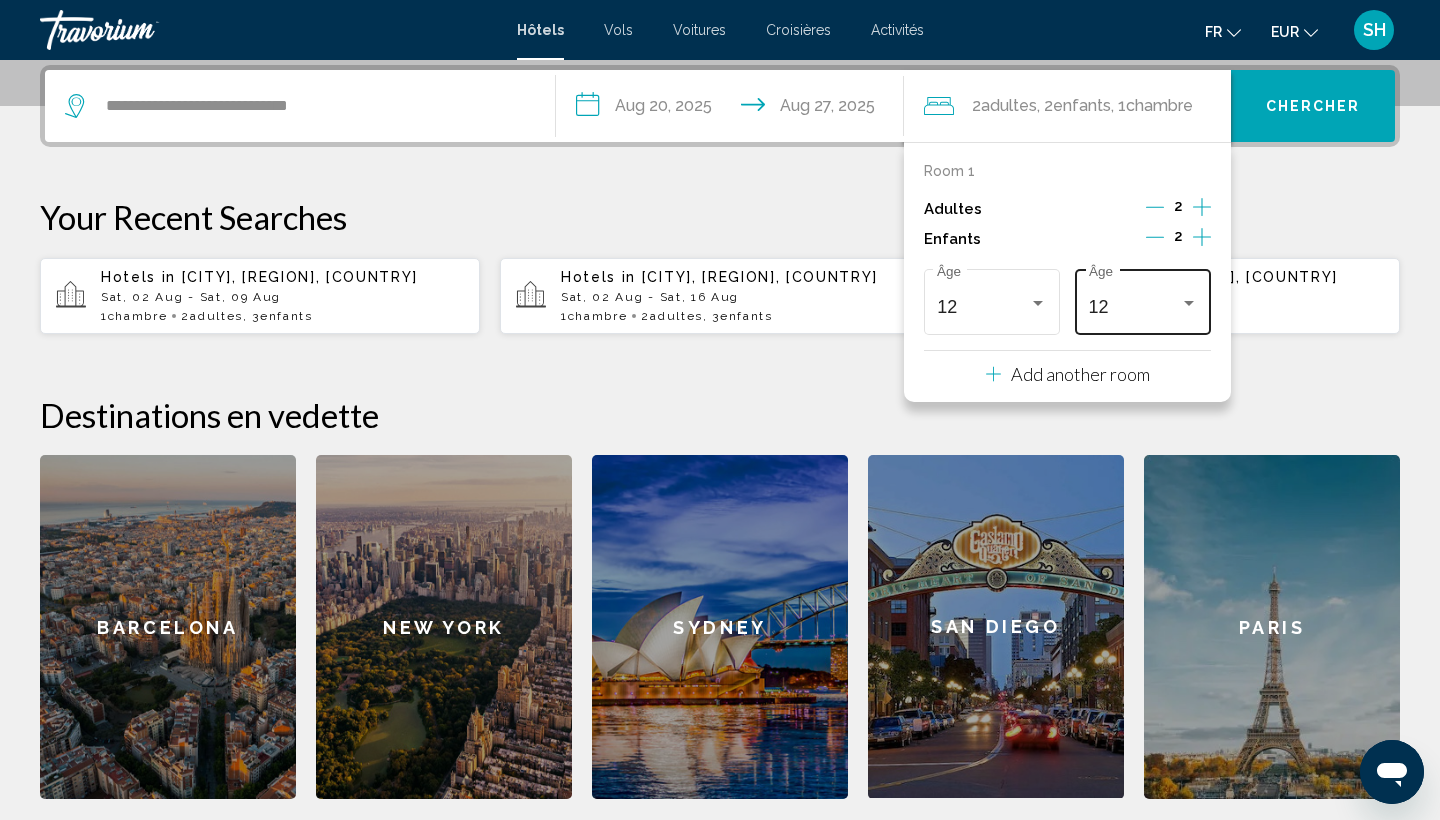 click on "[NUMBER] Âge" at bounding box center [1143, 299] 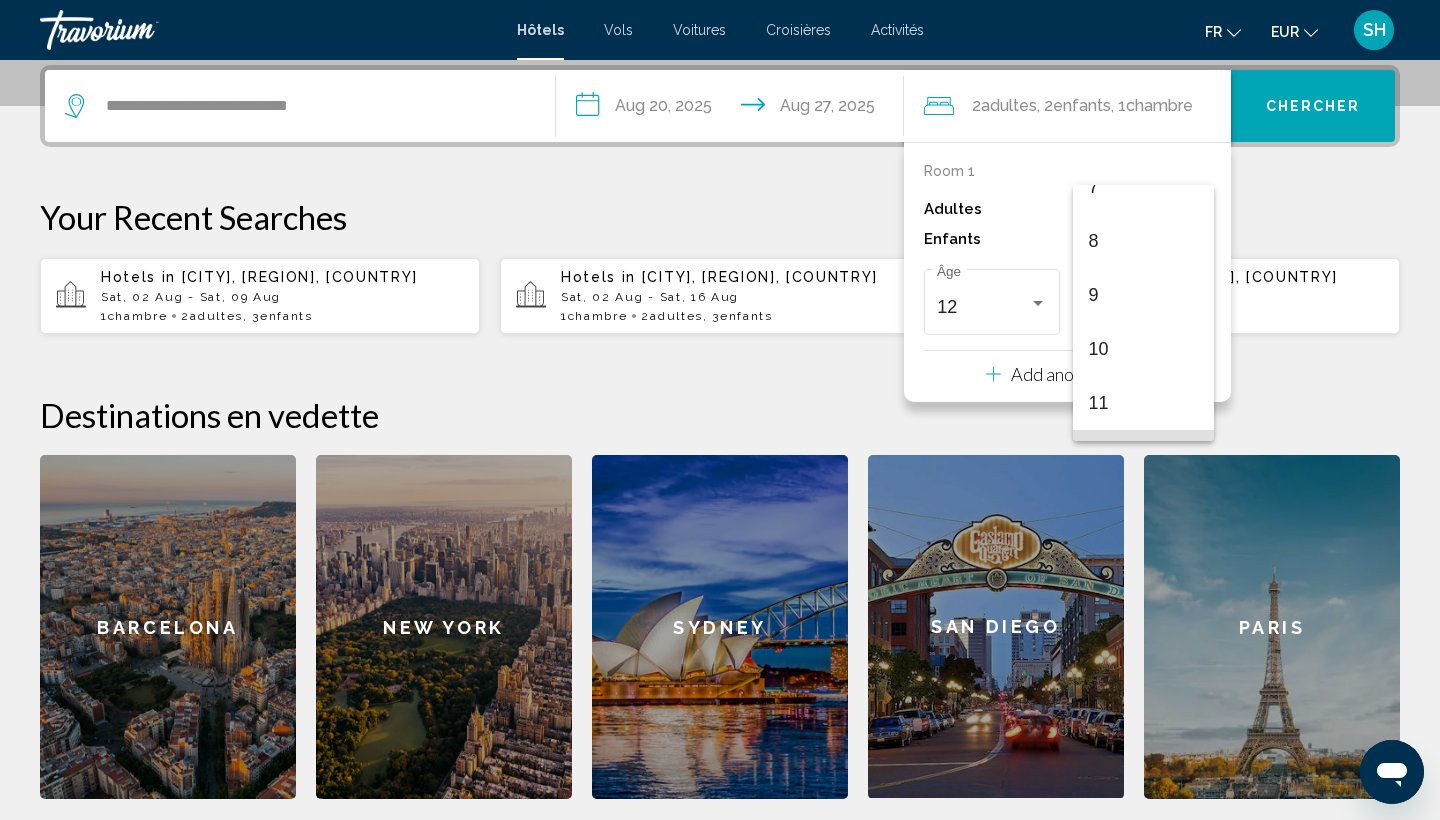 scroll, scrollTop: 399, scrollLeft: 0, axis: vertical 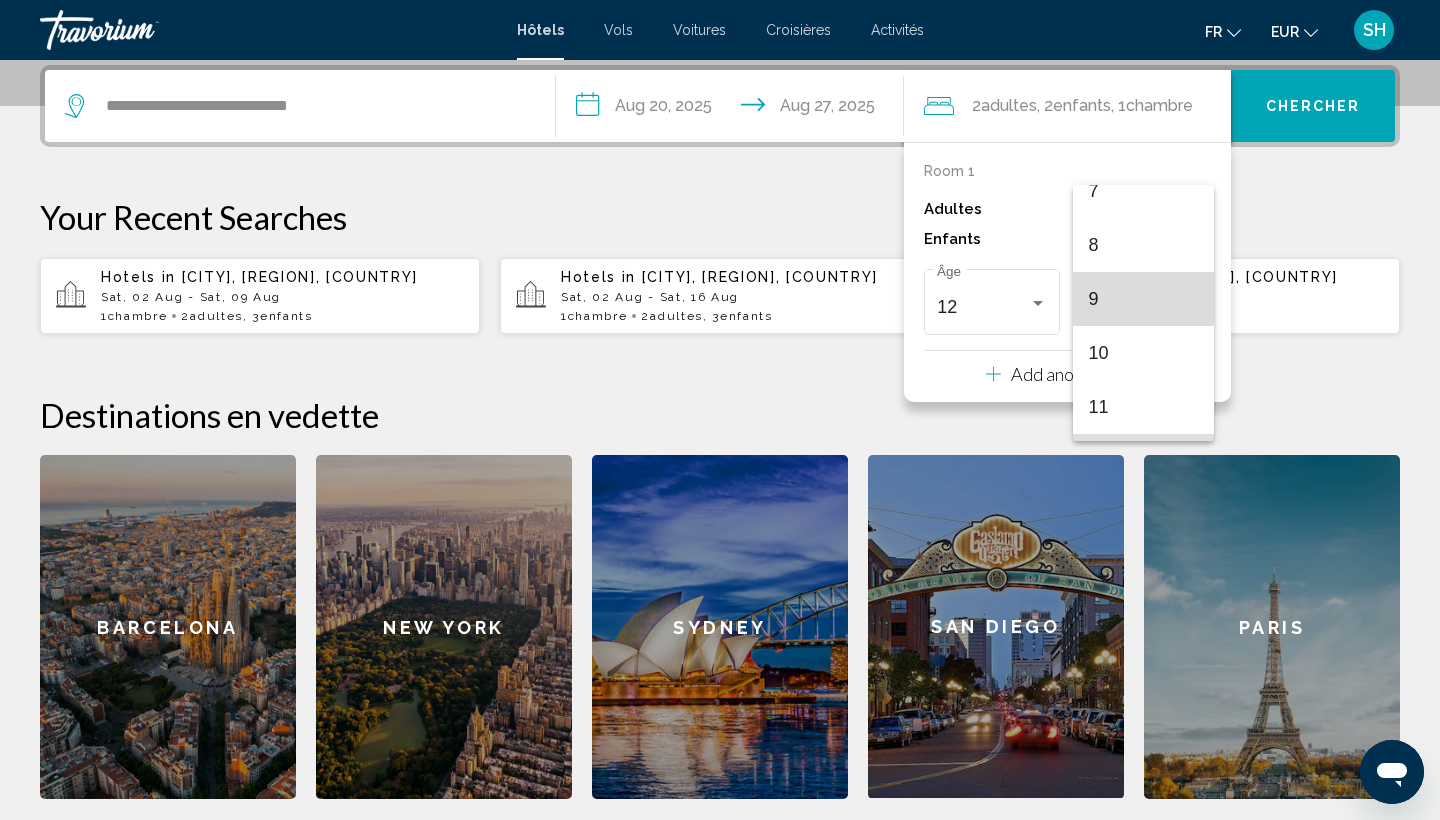 click on "9" at bounding box center (1143, 299) 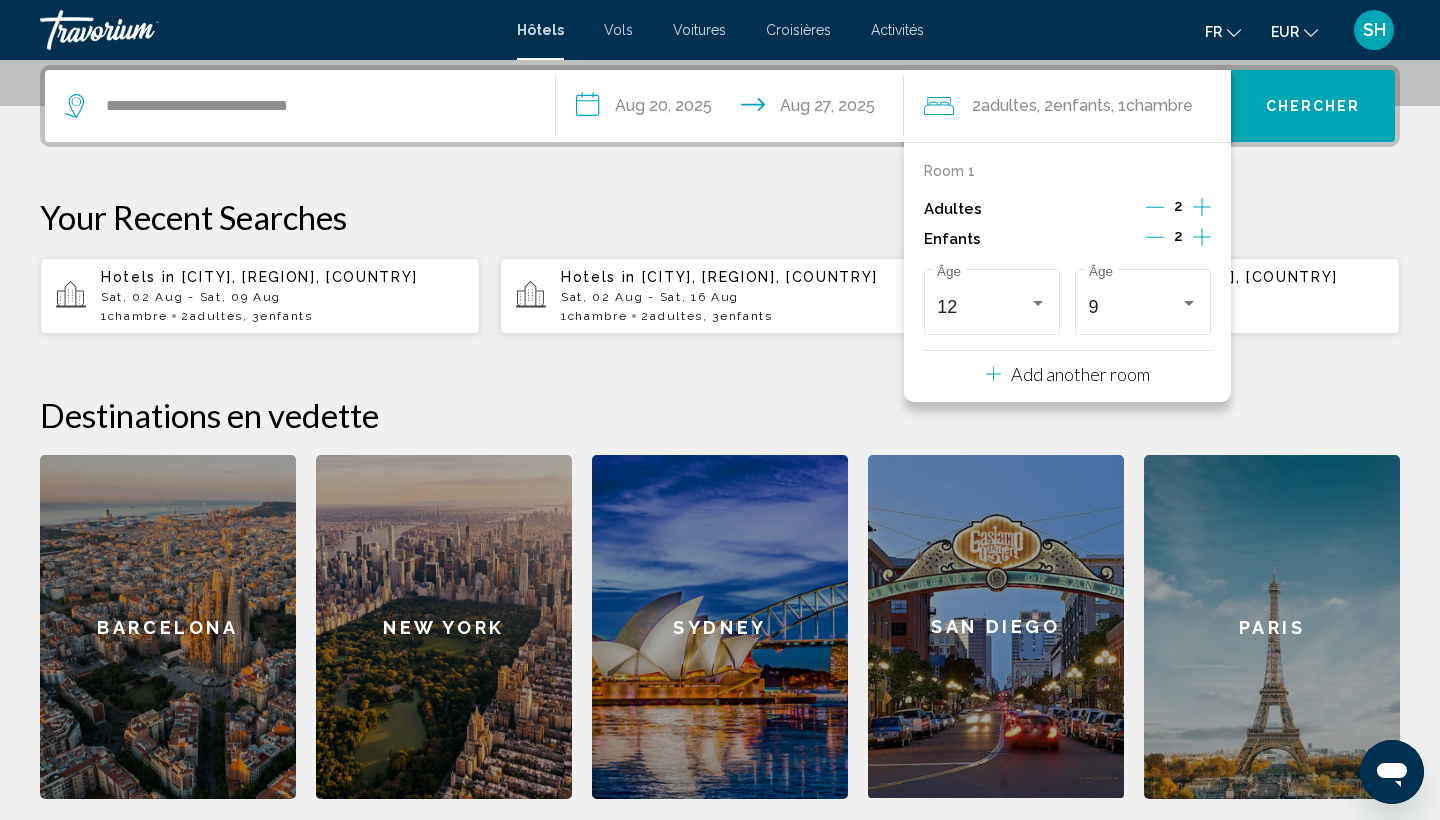 click on "Chercher" at bounding box center [1313, 107] 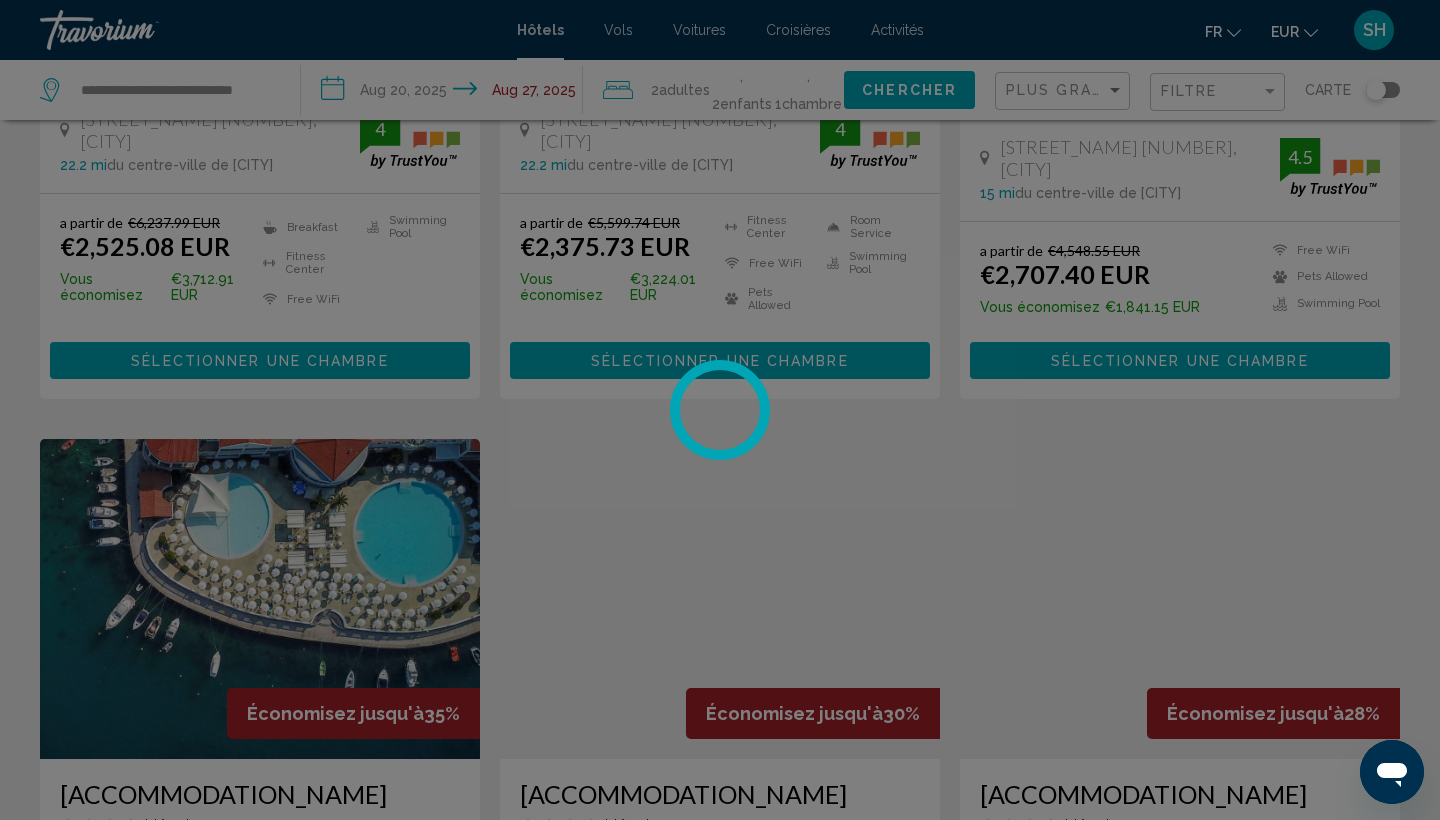 scroll, scrollTop: 0, scrollLeft: 0, axis: both 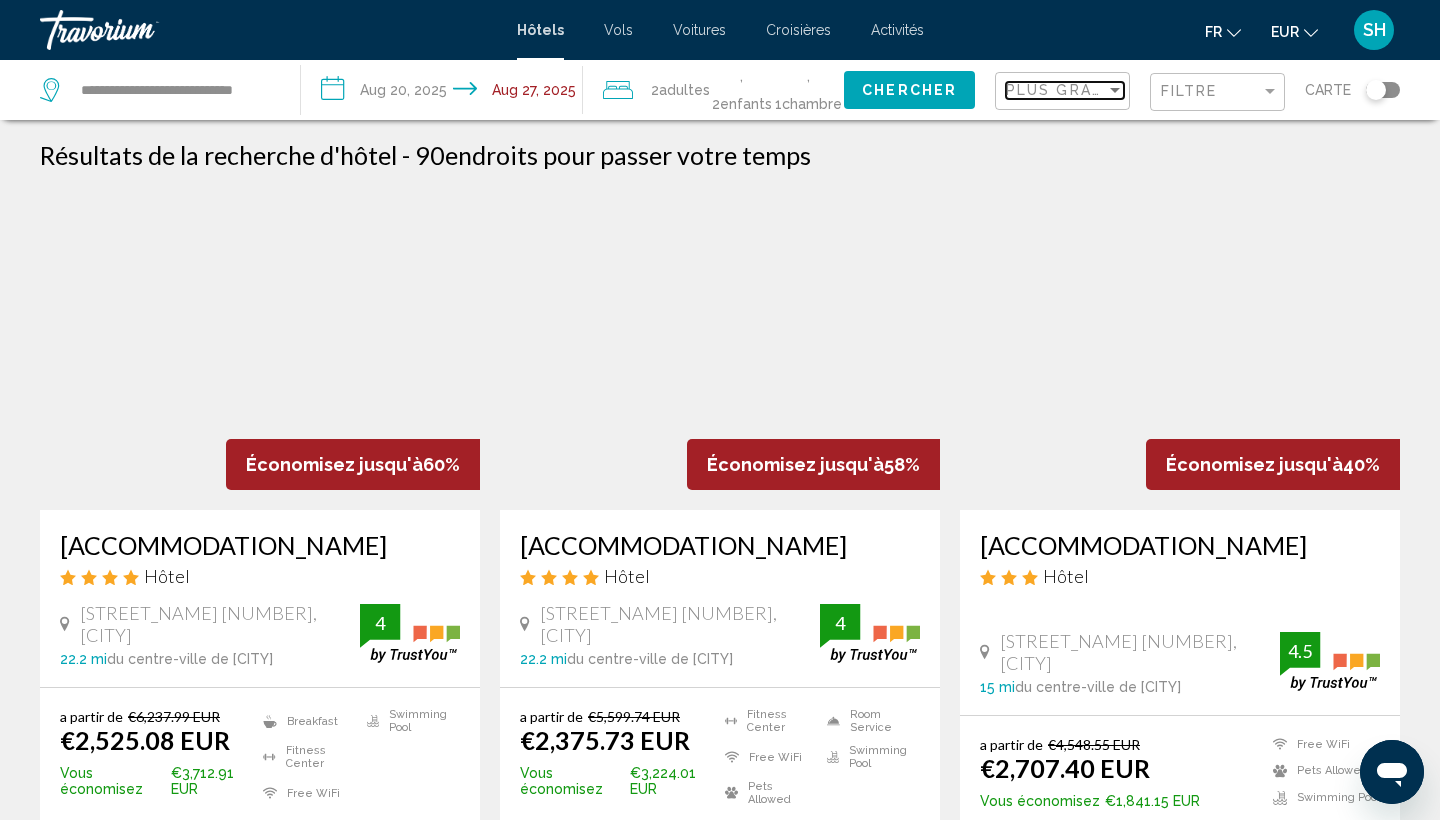 click on "Plus grandes économies" at bounding box center (1125, 90) 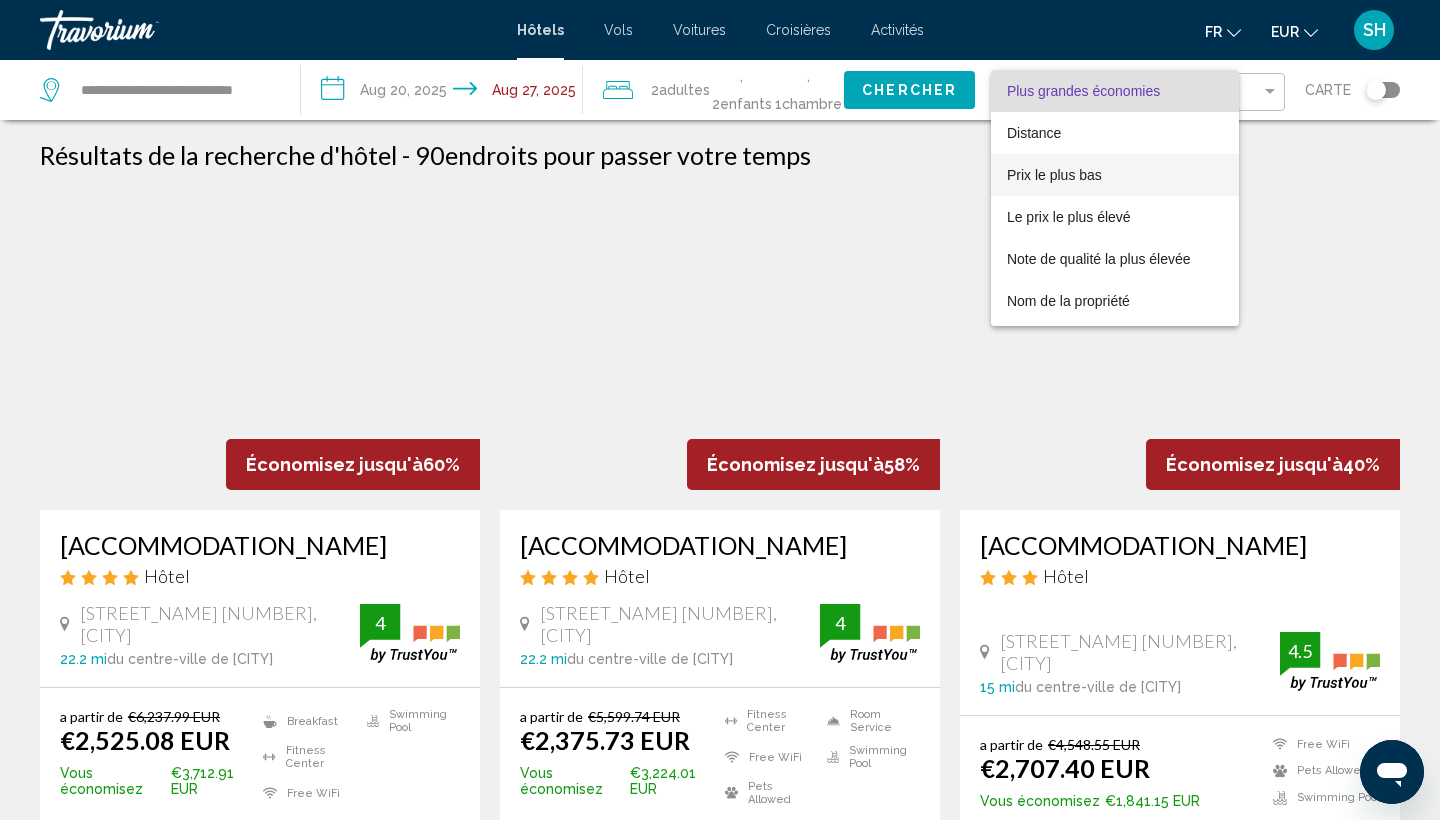 click on "Prix le plus bas" at bounding box center [1115, 175] 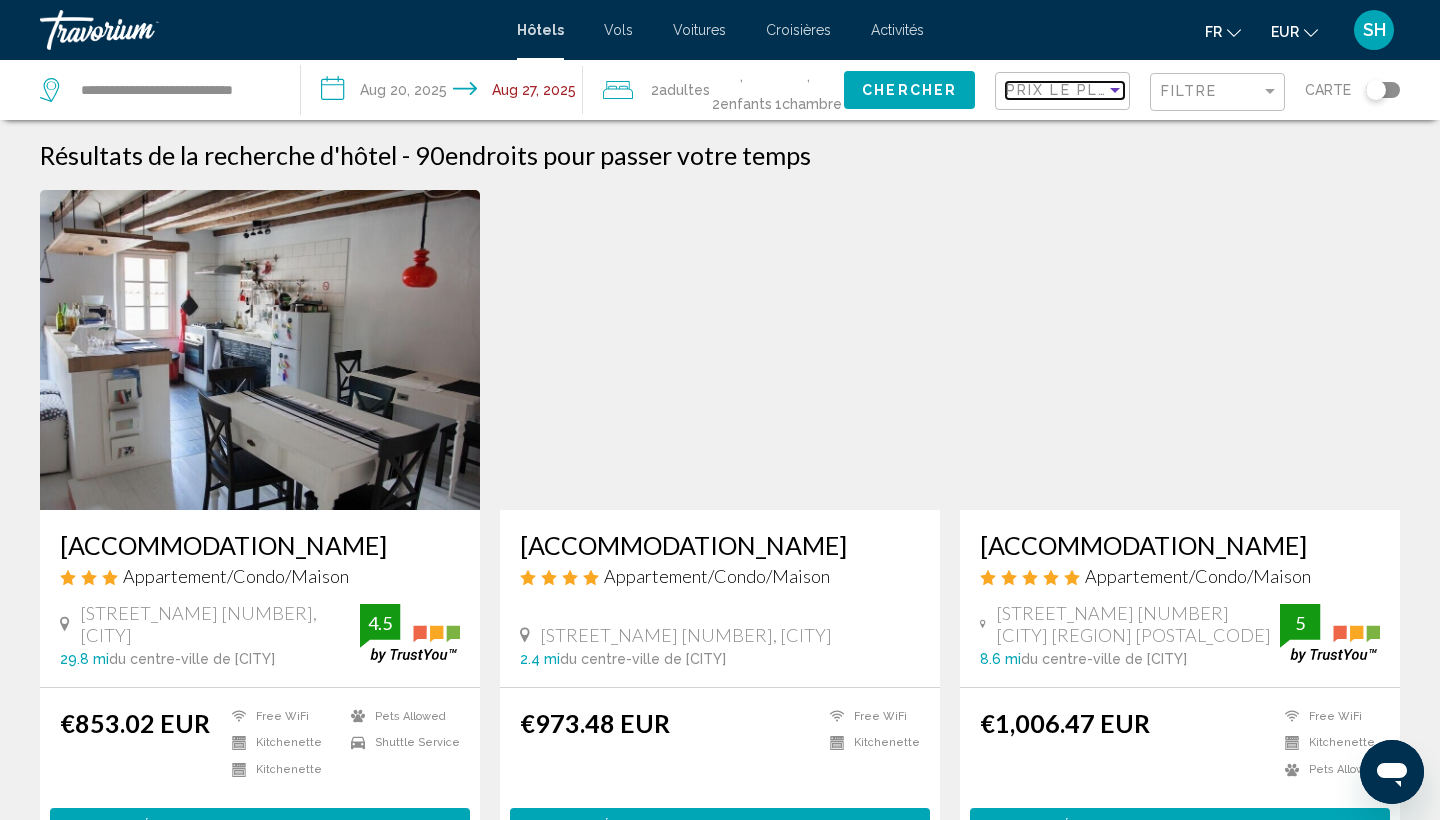 scroll, scrollTop: 0, scrollLeft: 0, axis: both 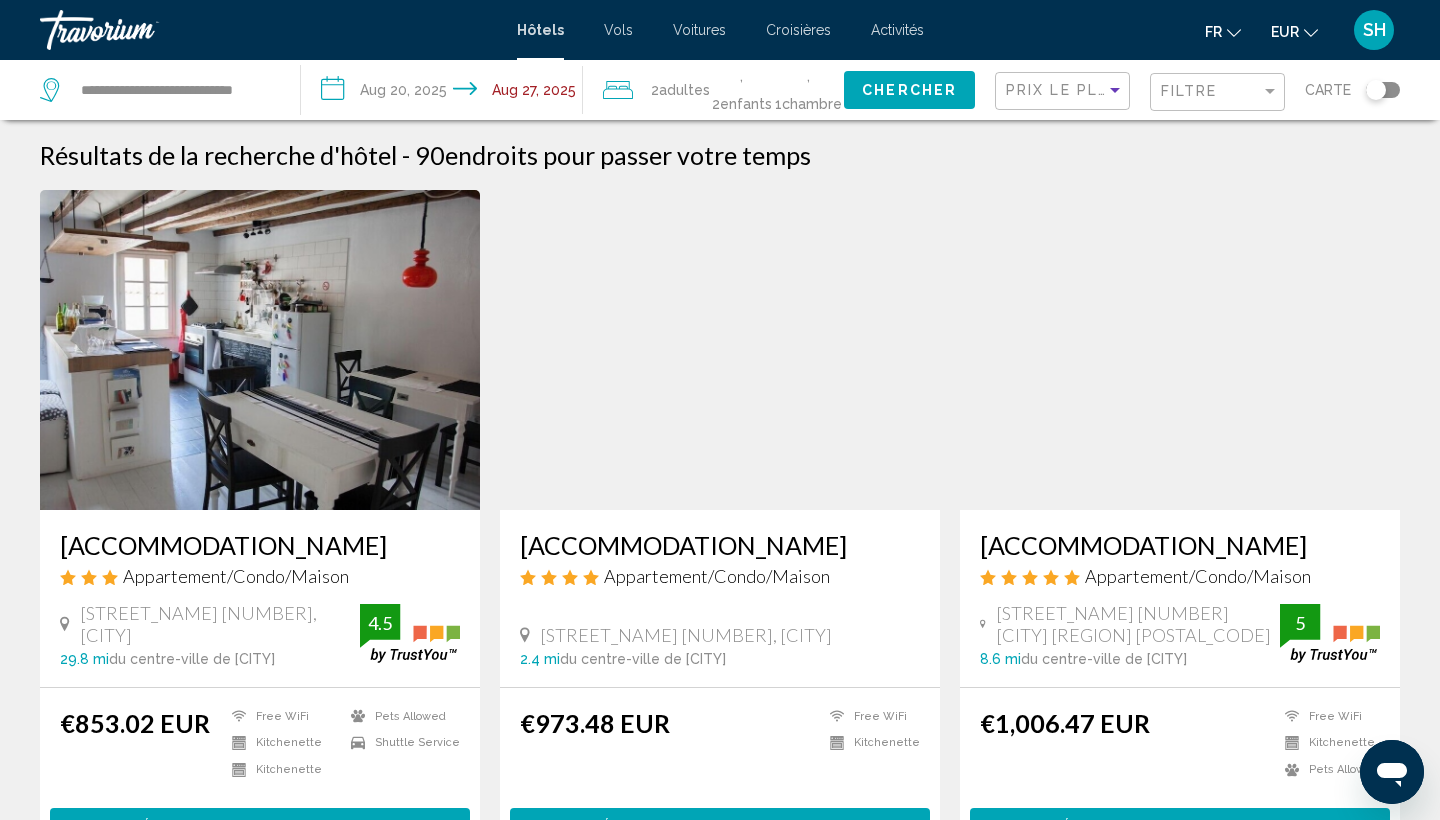 click on "Voitures" at bounding box center (699, 30) 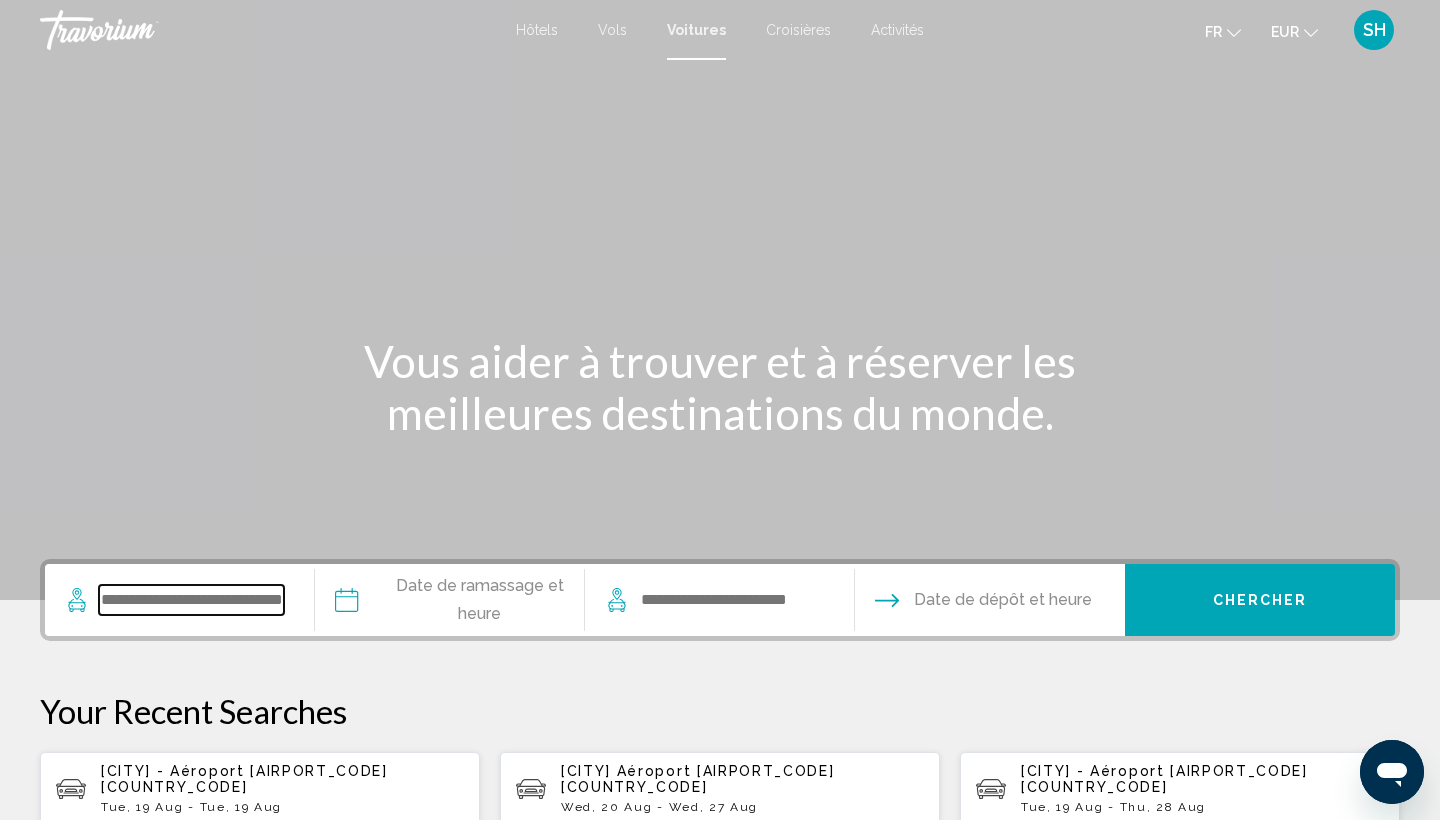 click at bounding box center [191, 600] 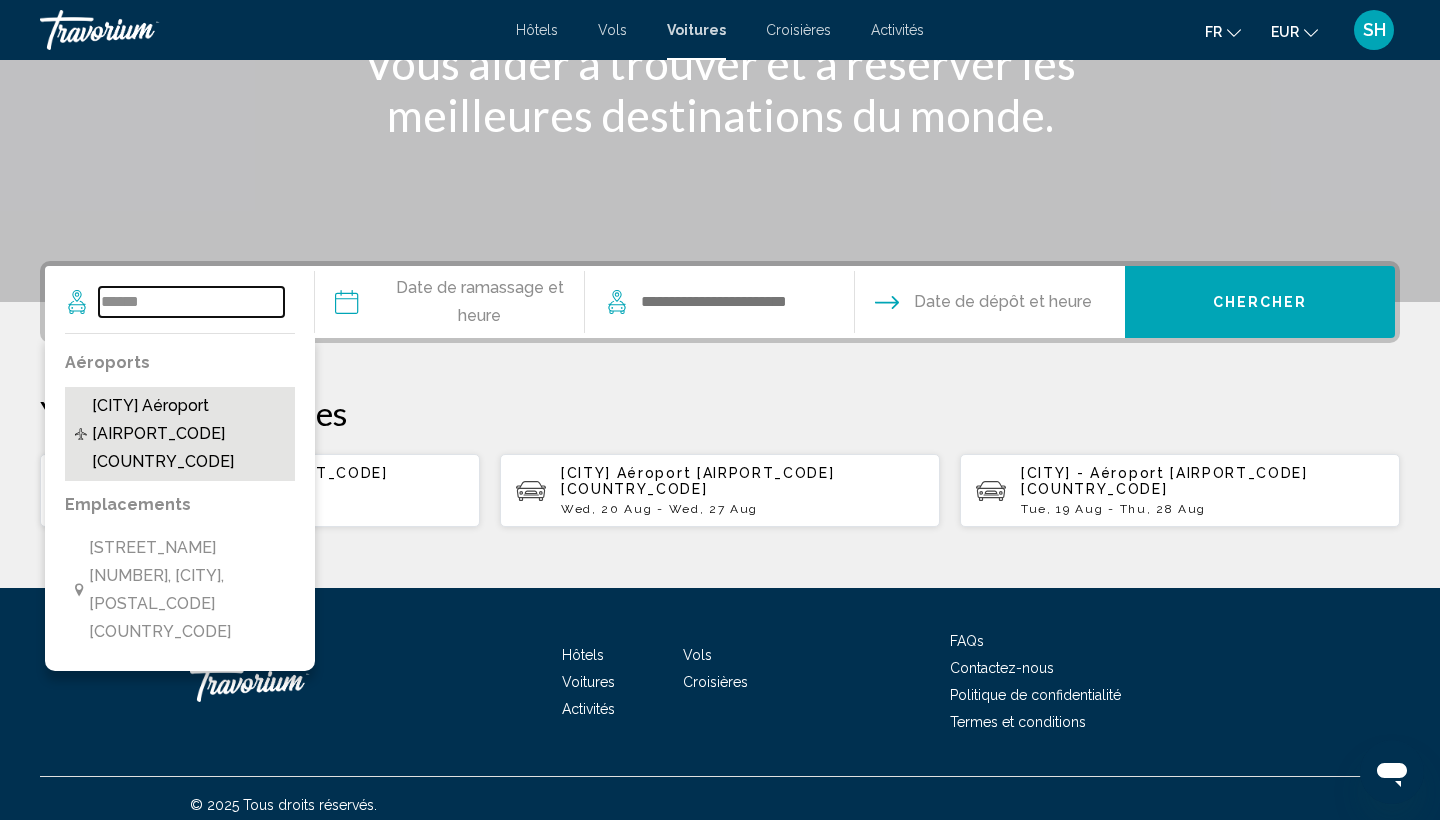 type on "******" 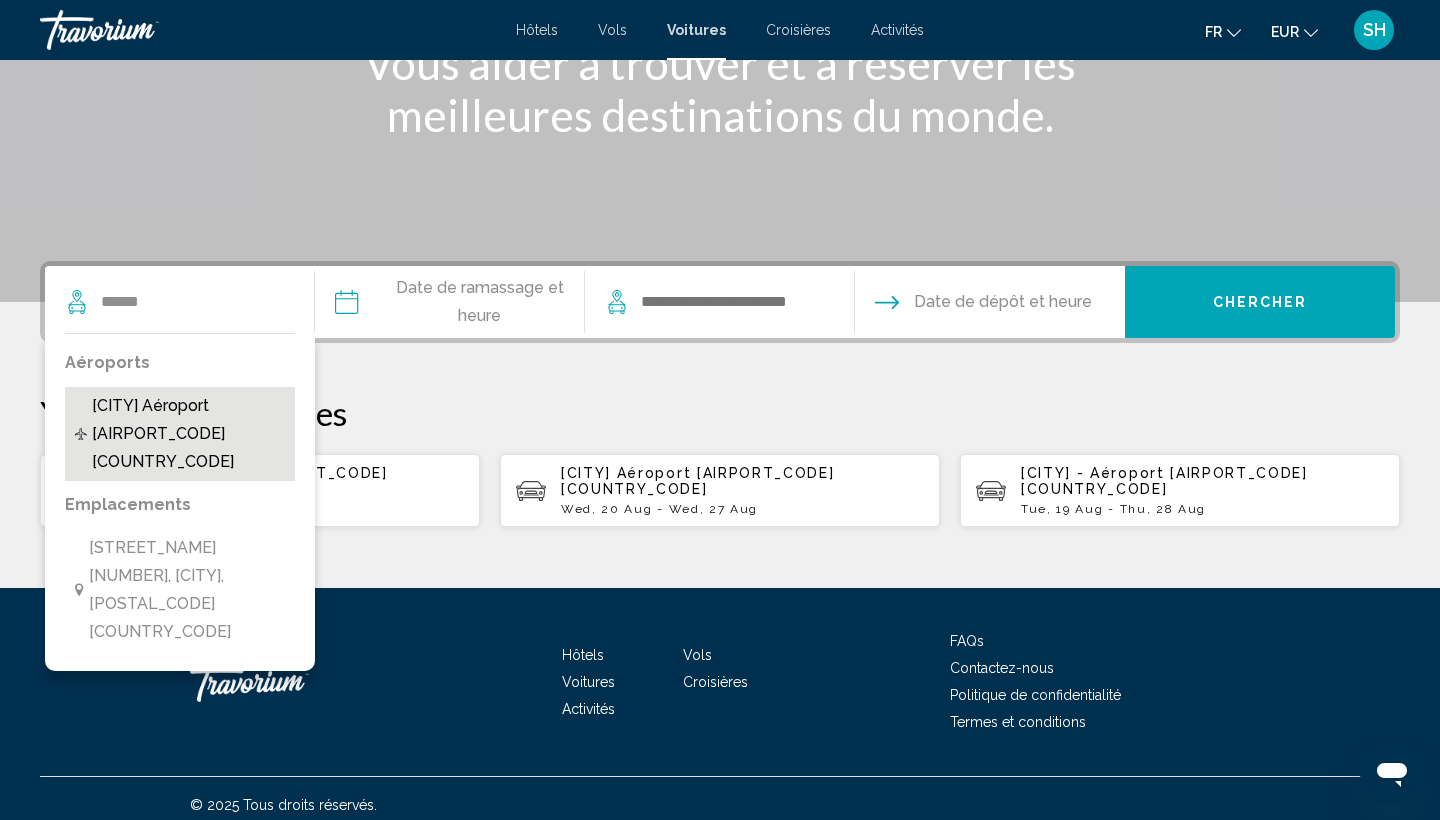 click on "[CITY] Aéroport [AIRPORT_CODE] [COUNTRY_CODE]" at bounding box center [188, 434] 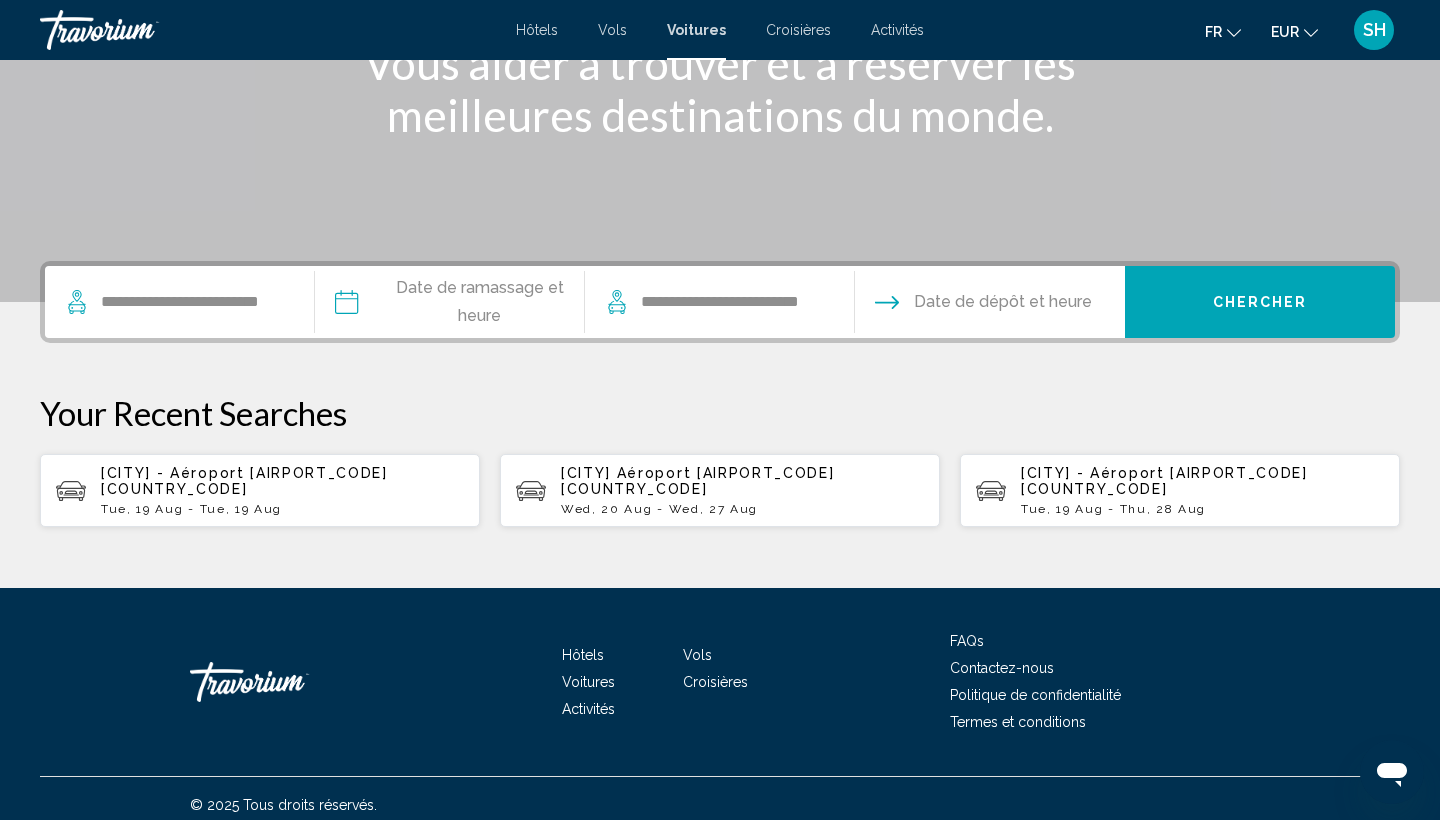 click at bounding box center (449, 305) 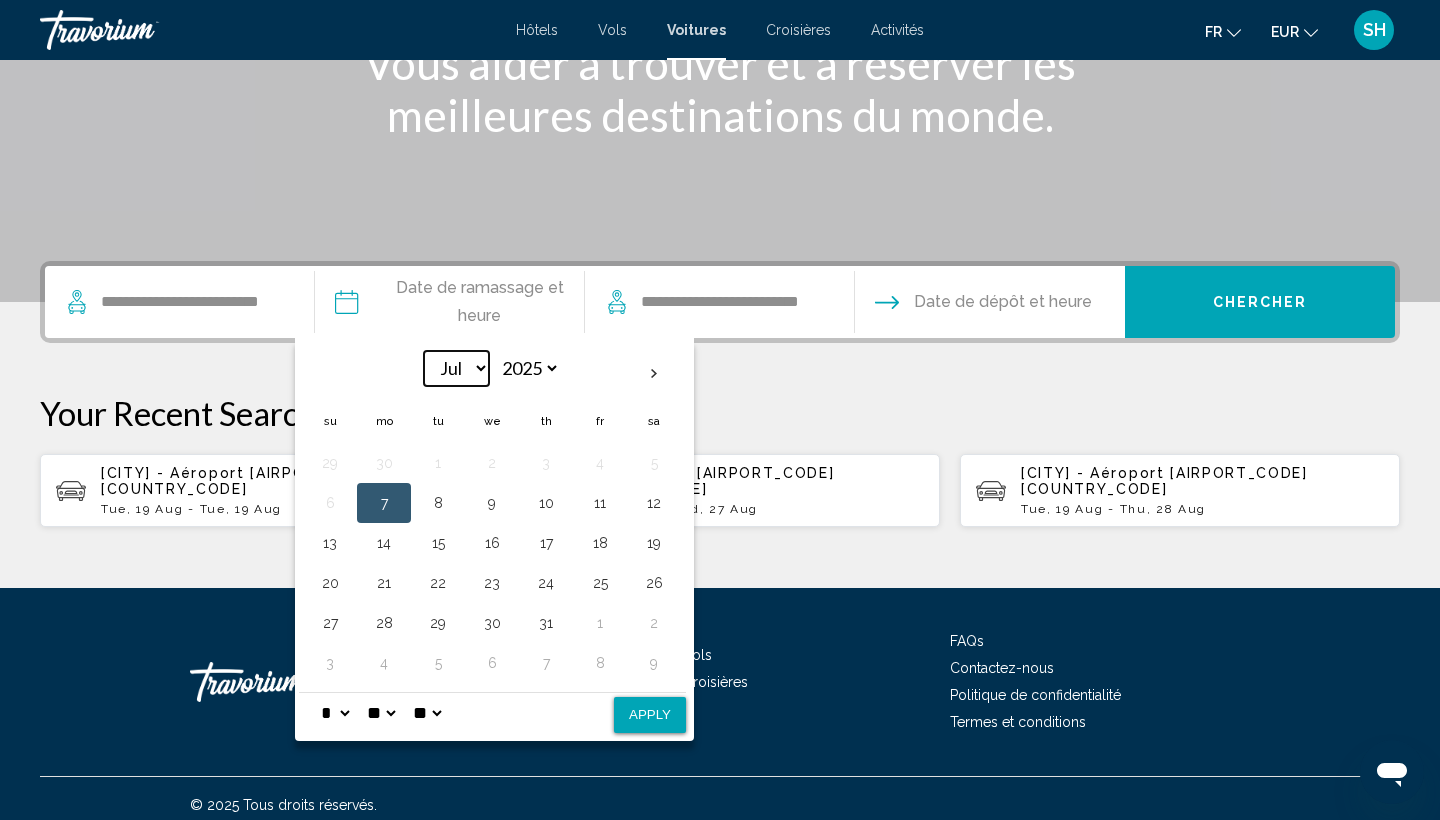 select on "*" 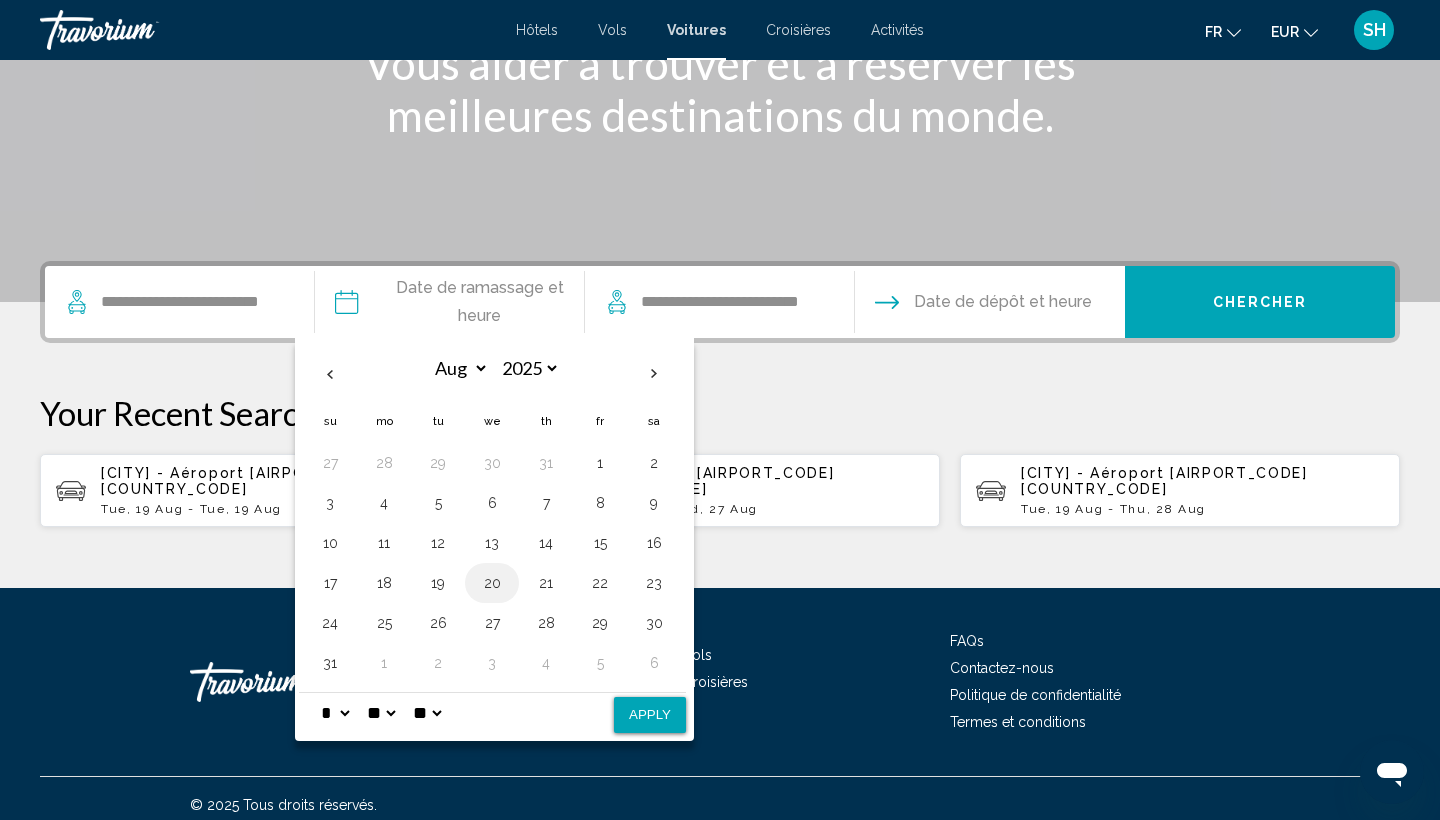 click on "20" at bounding box center [492, 583] 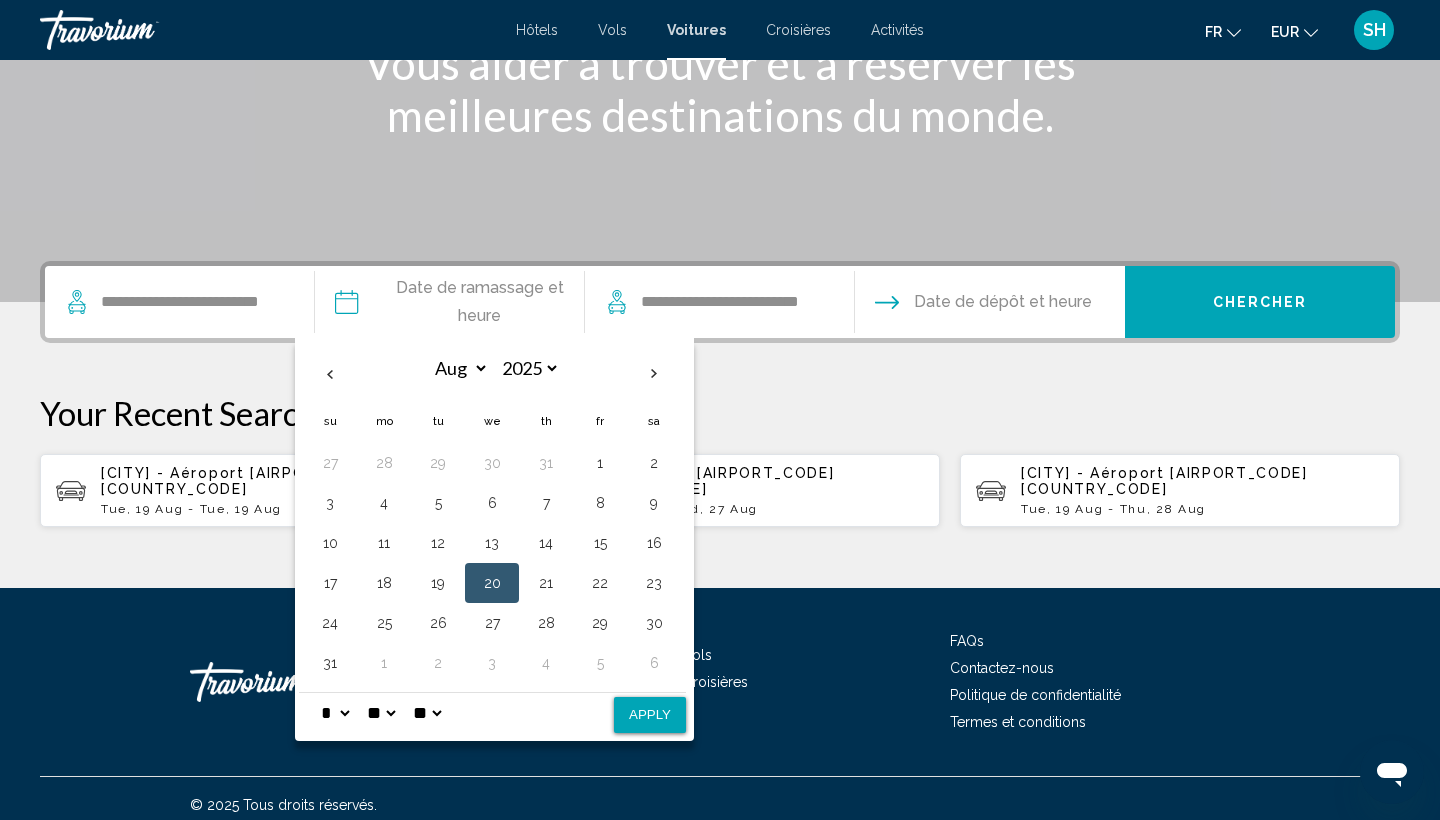 select on "*" 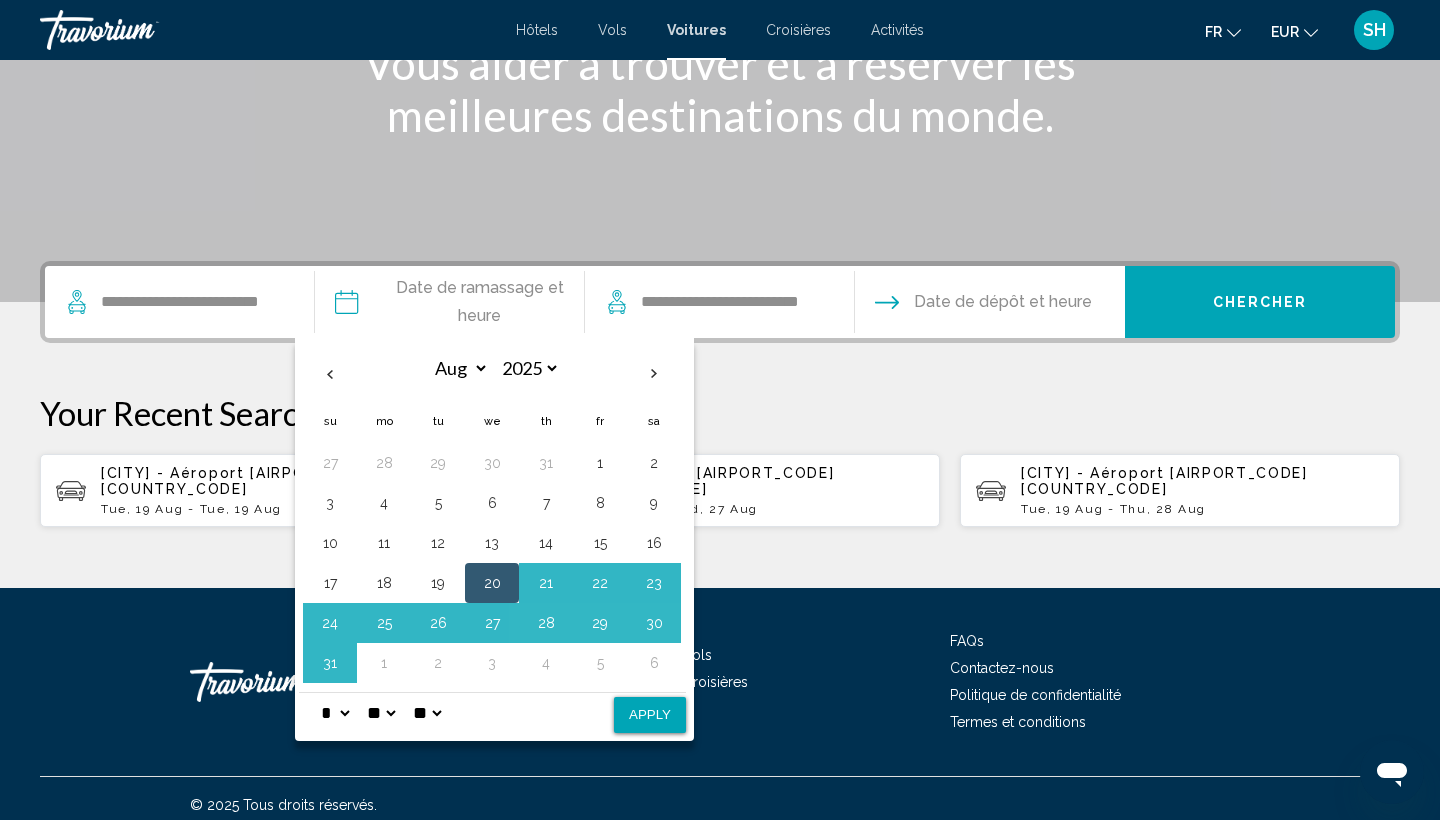 click on "Aug  *** *** *** *** *** *** *** *** *** *** *** ***   2025  **** **** **** **** **** **** Su Mo Tu We Th Fr Sa 27 28 29 30 31 1 2 3 4 5 6 7 8 9 10 11 12 13 14 15 16 17 18 19 20 21 22 23 24 25 26 27 28 29 30 31 1 2 3 4 5 6 * * * * * * * * * ** ** ** ** ** **  Apply" at bounding box center (494, 539) 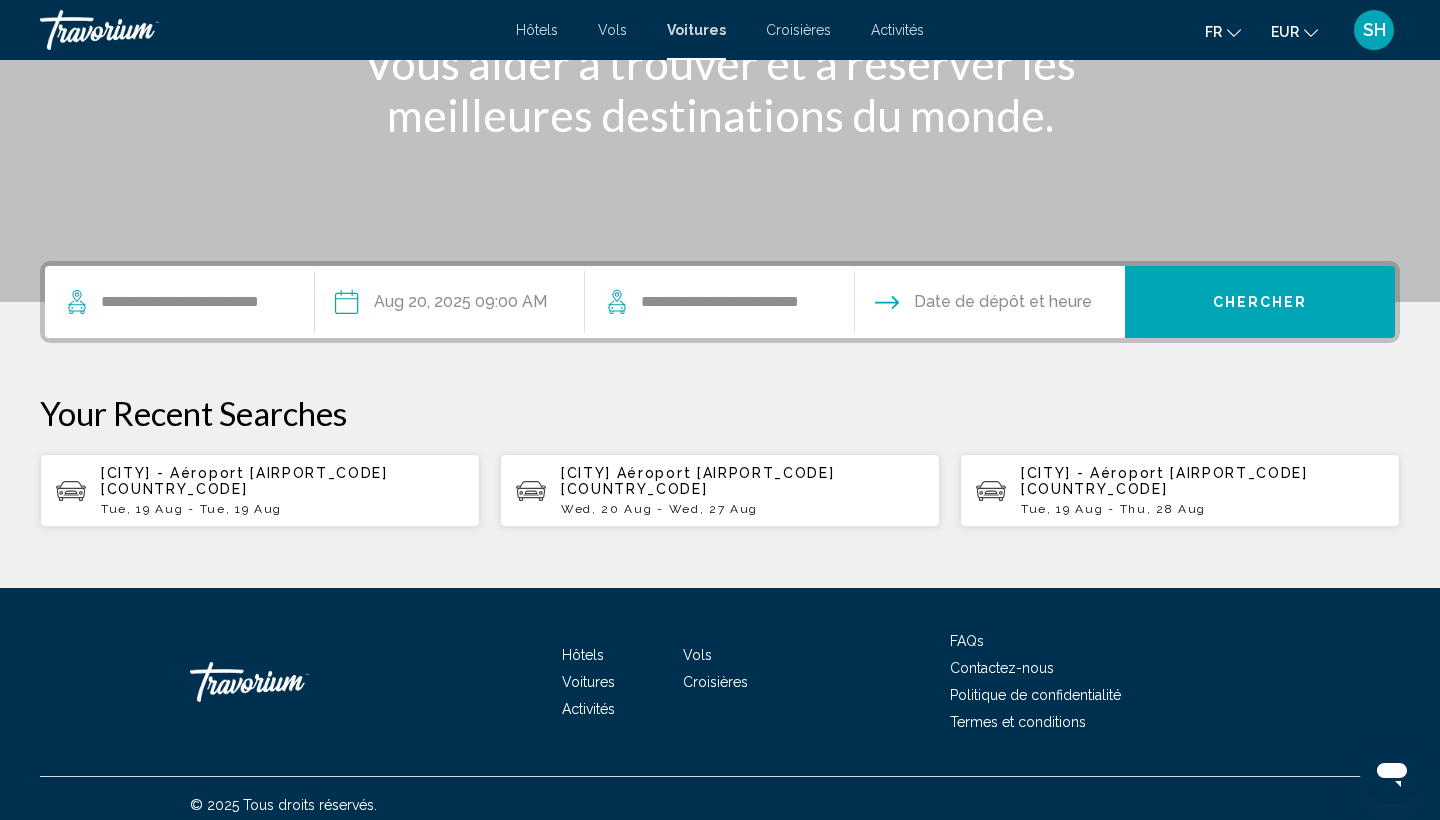 click at bounding box center (989, 305) 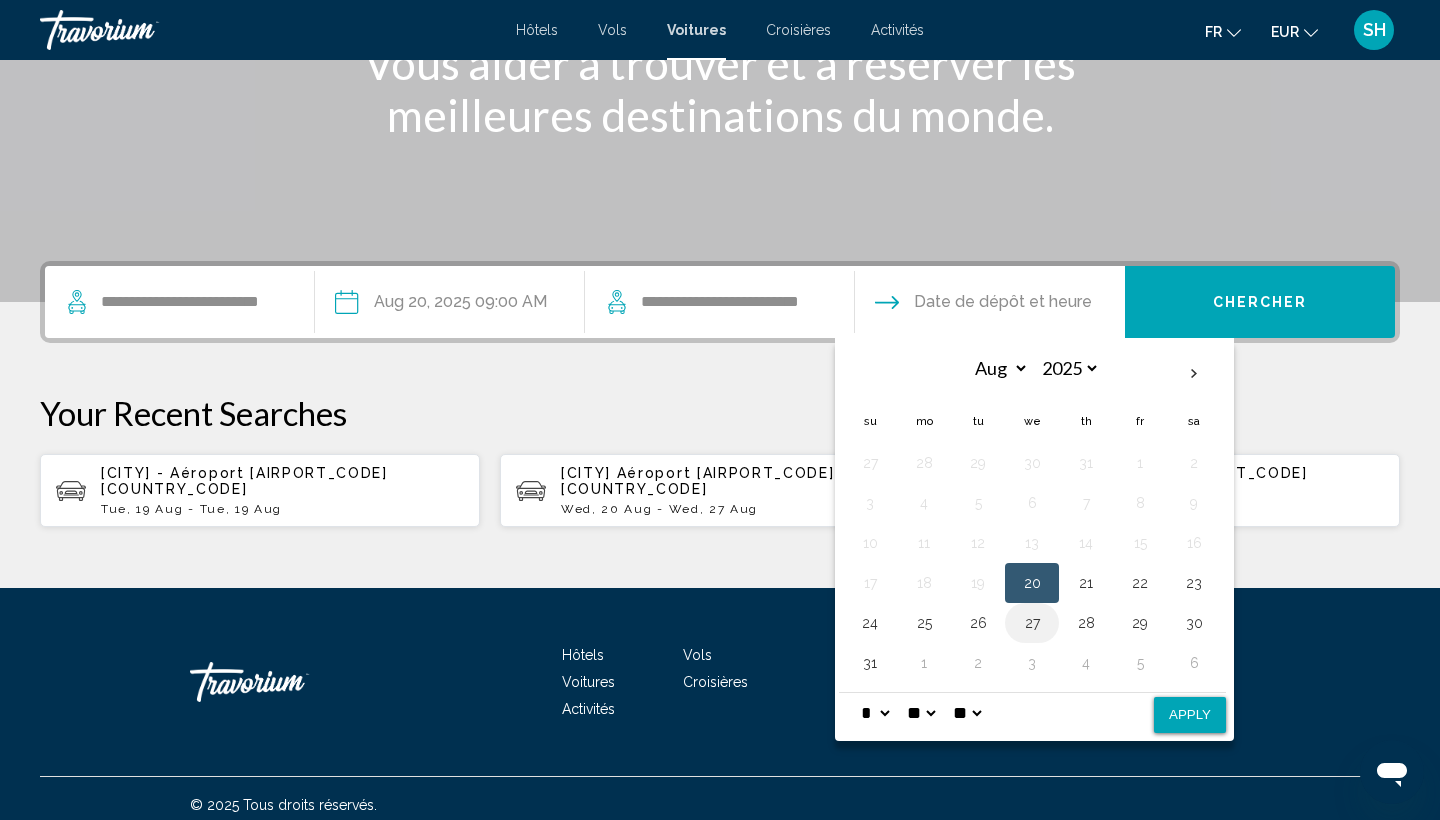 click on "27" at bounding box center (1032, 623) 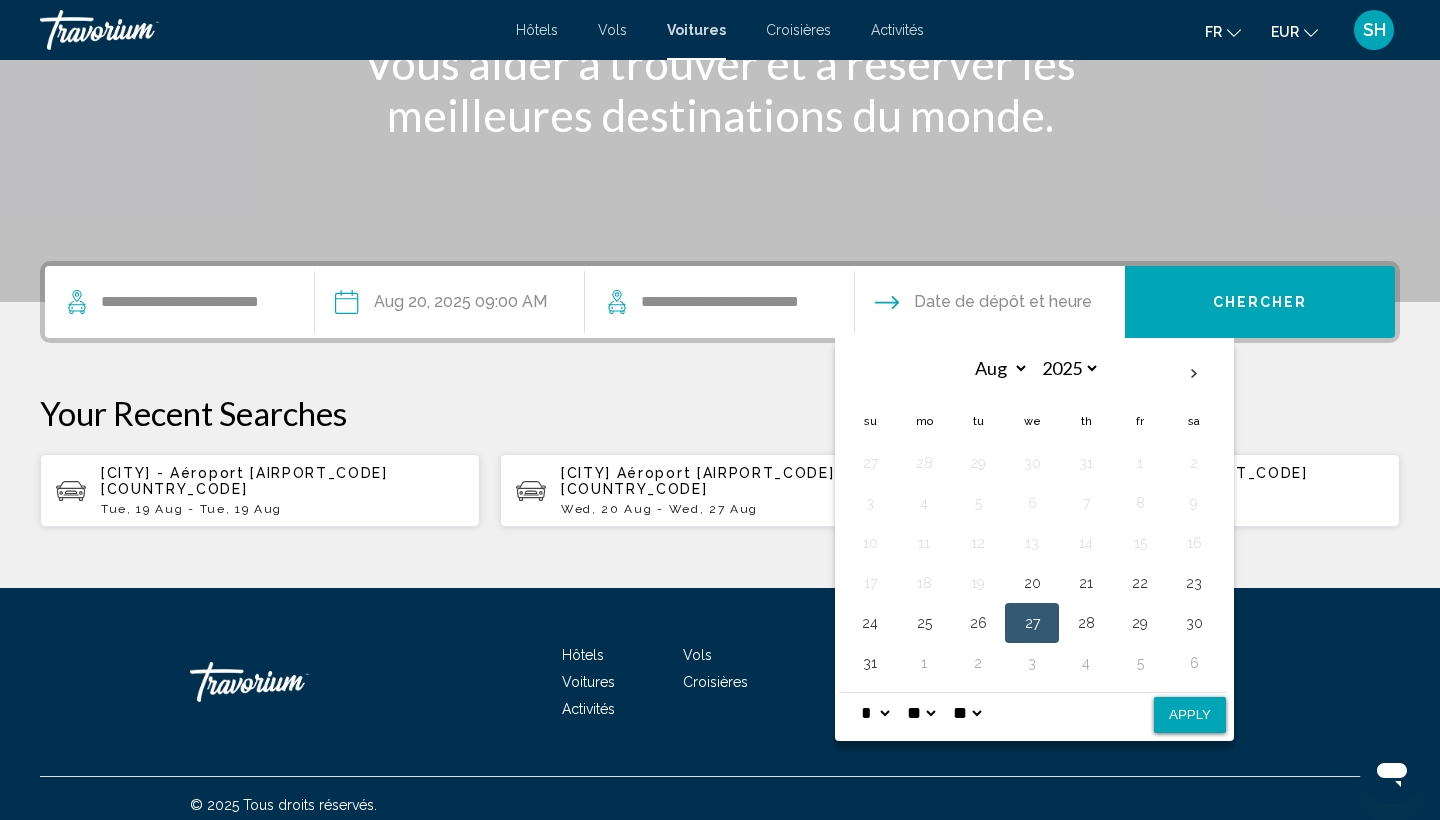 click on "Apply" at bounding box center [1190, 715] 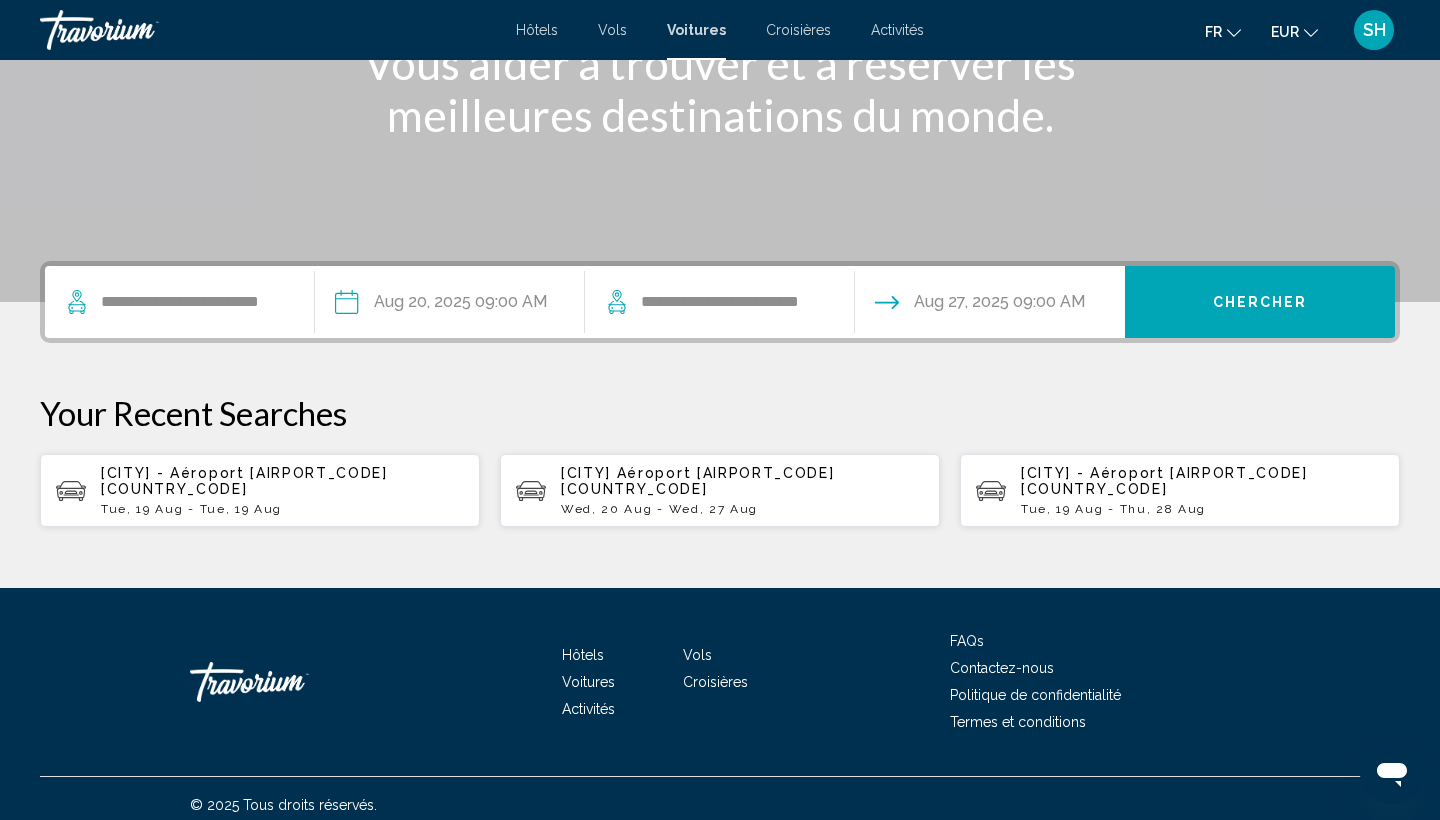 click on "Chercher" at bounding box center [1260, 303] 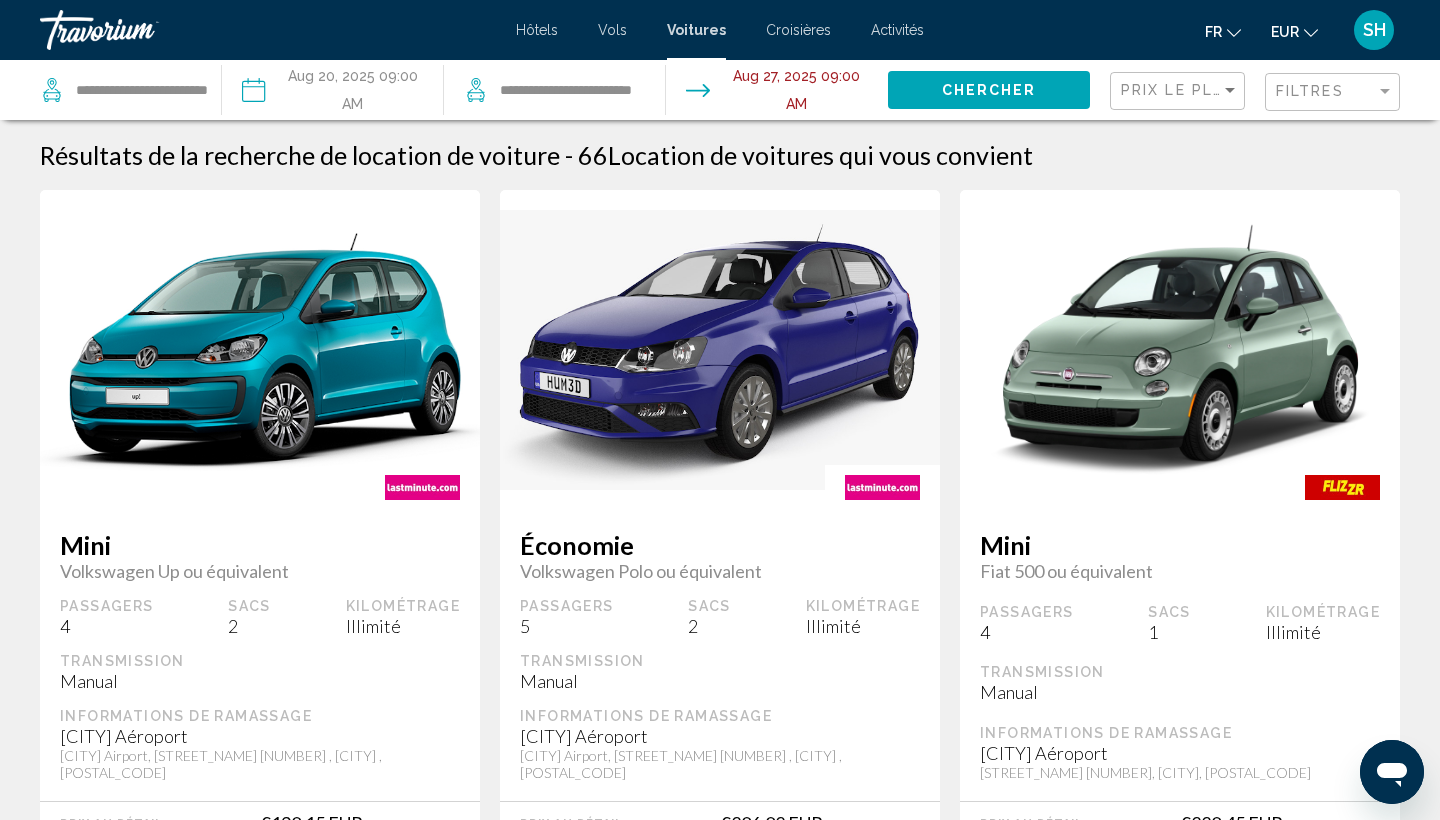 scroll, scrollTop: 0, scrollLeft: 0, axis: both 